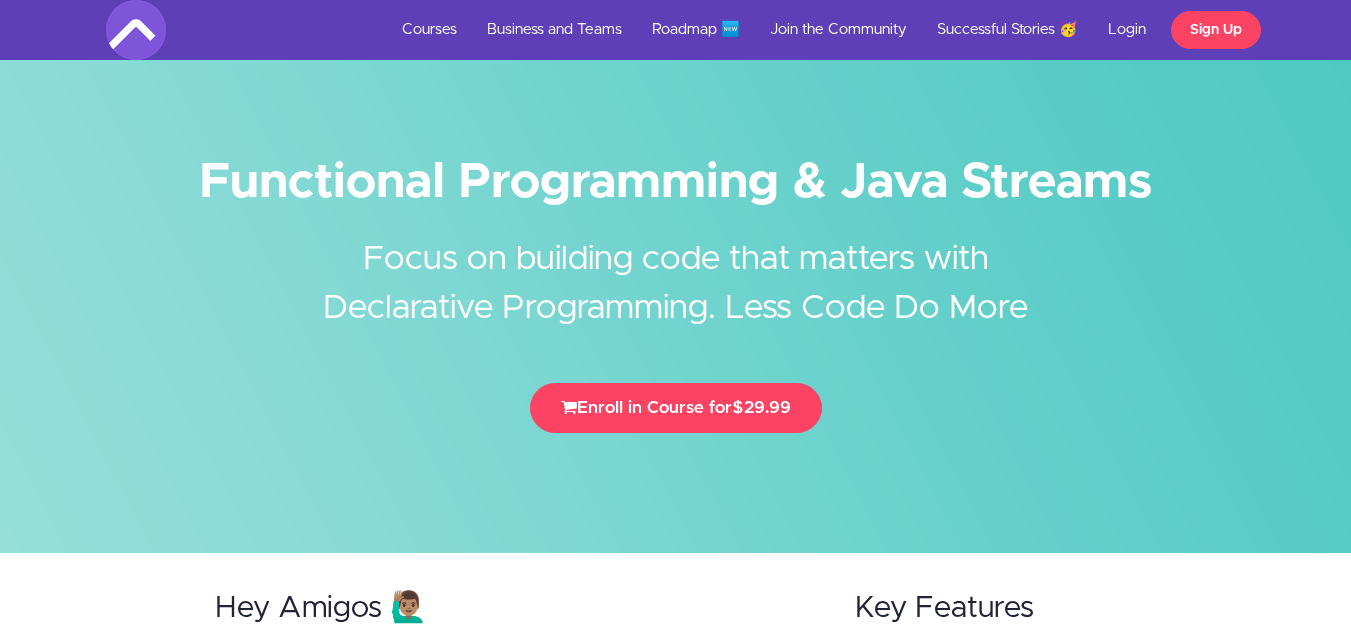 scroll, scrollTop: 200, scrollLeft: 0, axis: vertical 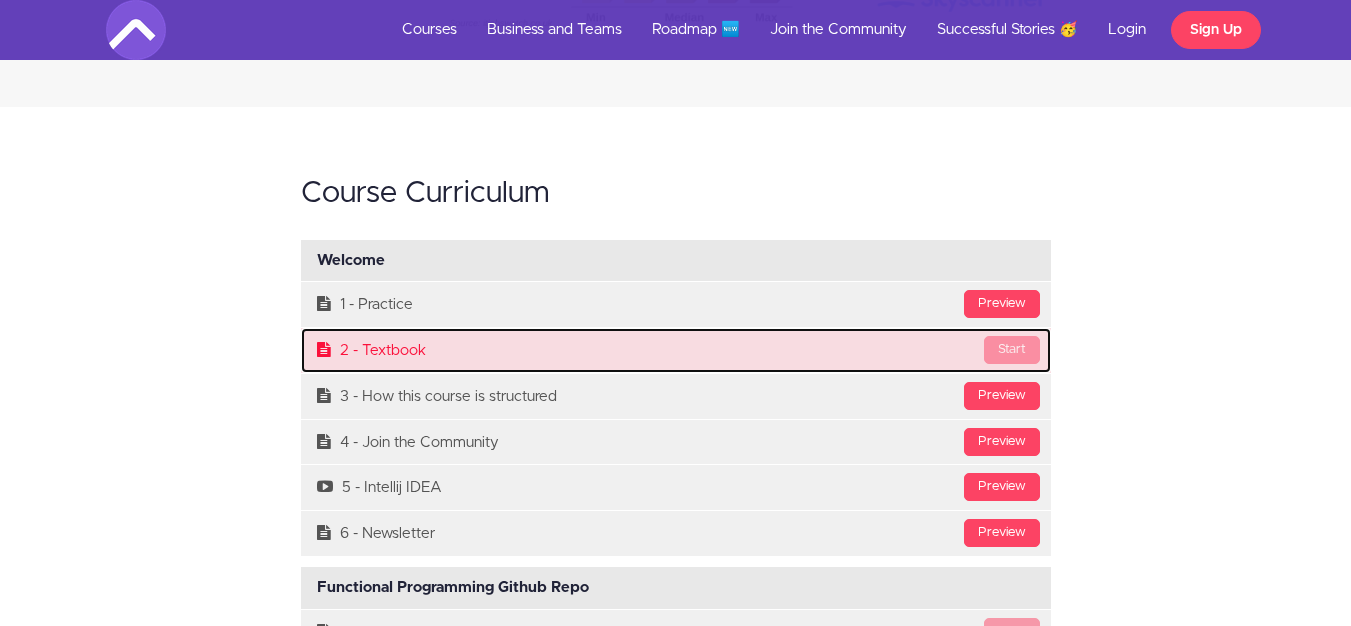 click on "Start
2 - Textbook" at bounding box center (676, 350) 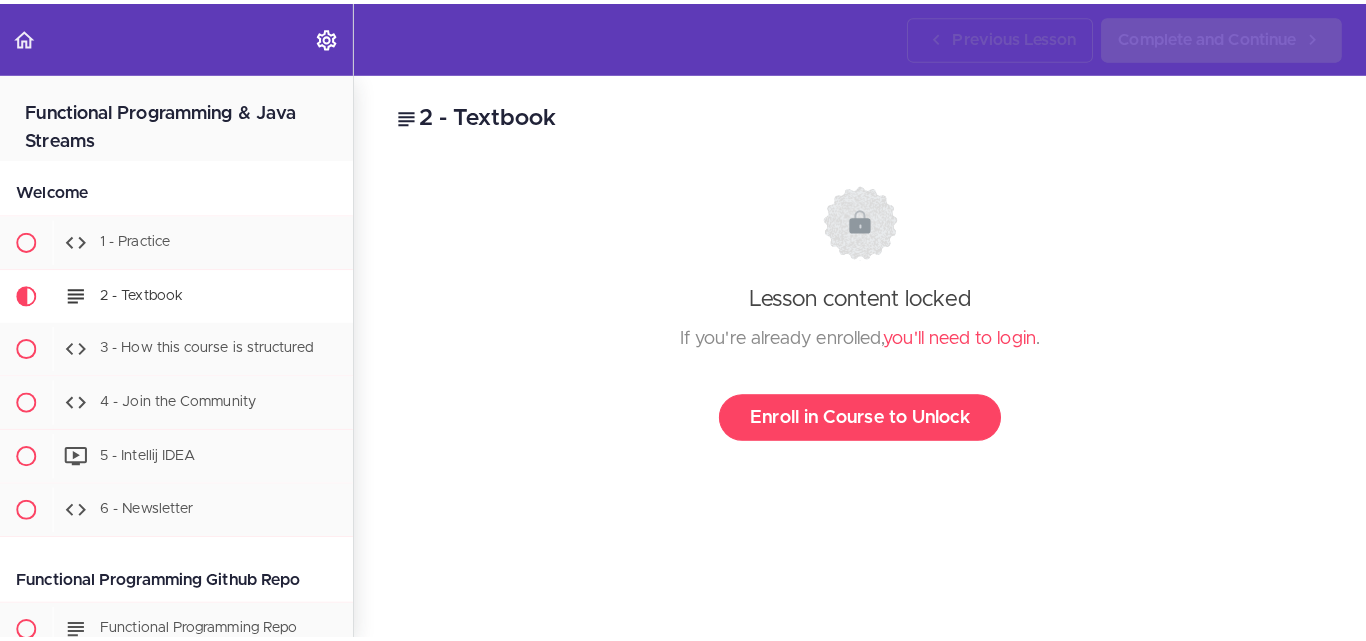 scroll, scrollTop: 0, scrollLeft: 0, axis: both 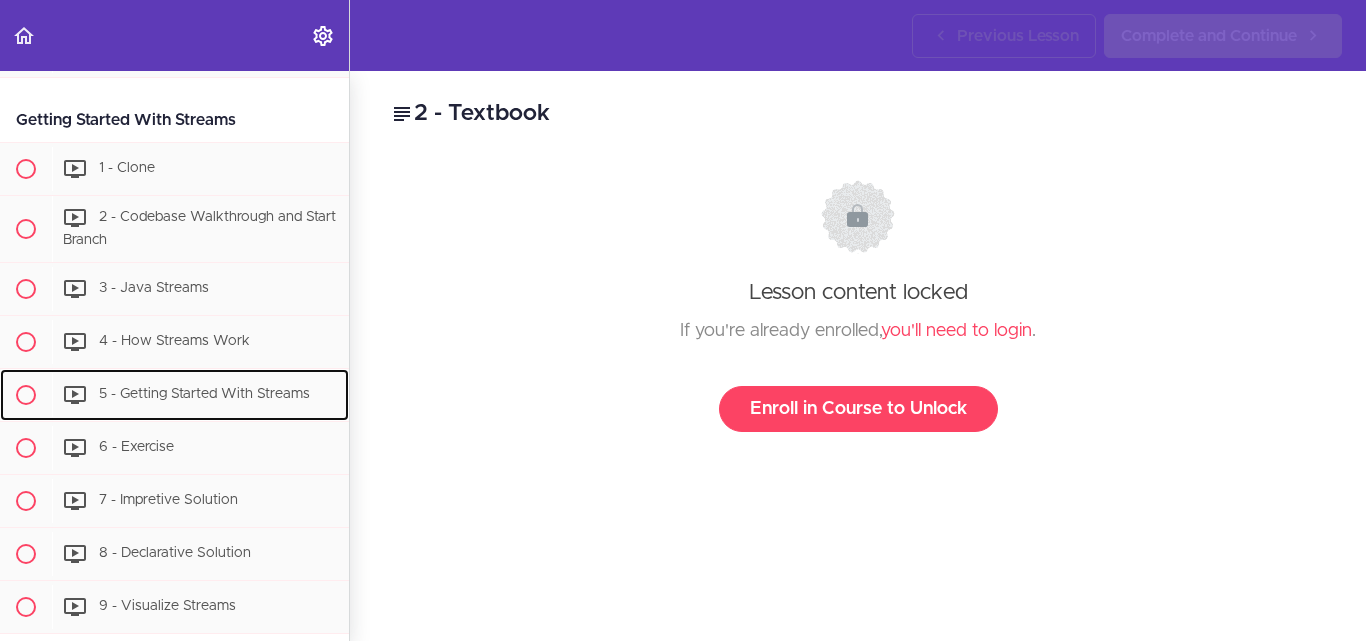 click on "5 - Getting Started With Streams" at bounding box center [204, 394] 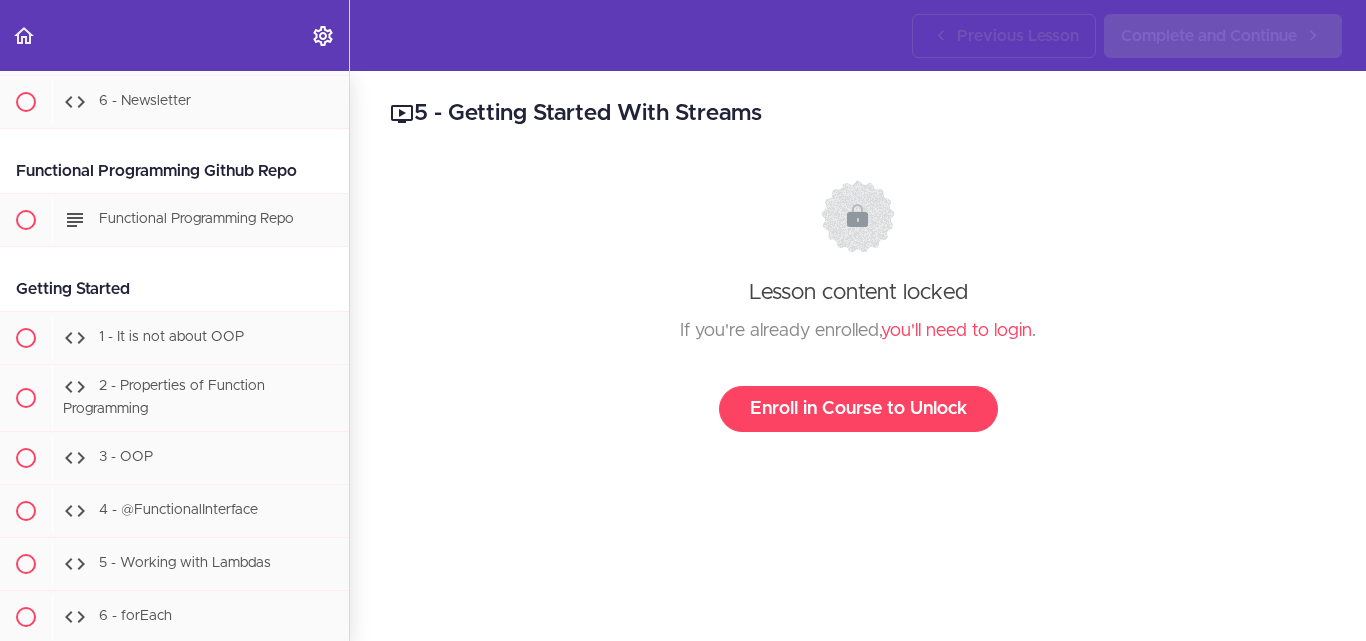 scroll, scrollTop: 0, scrollLeft: 0, axis: both 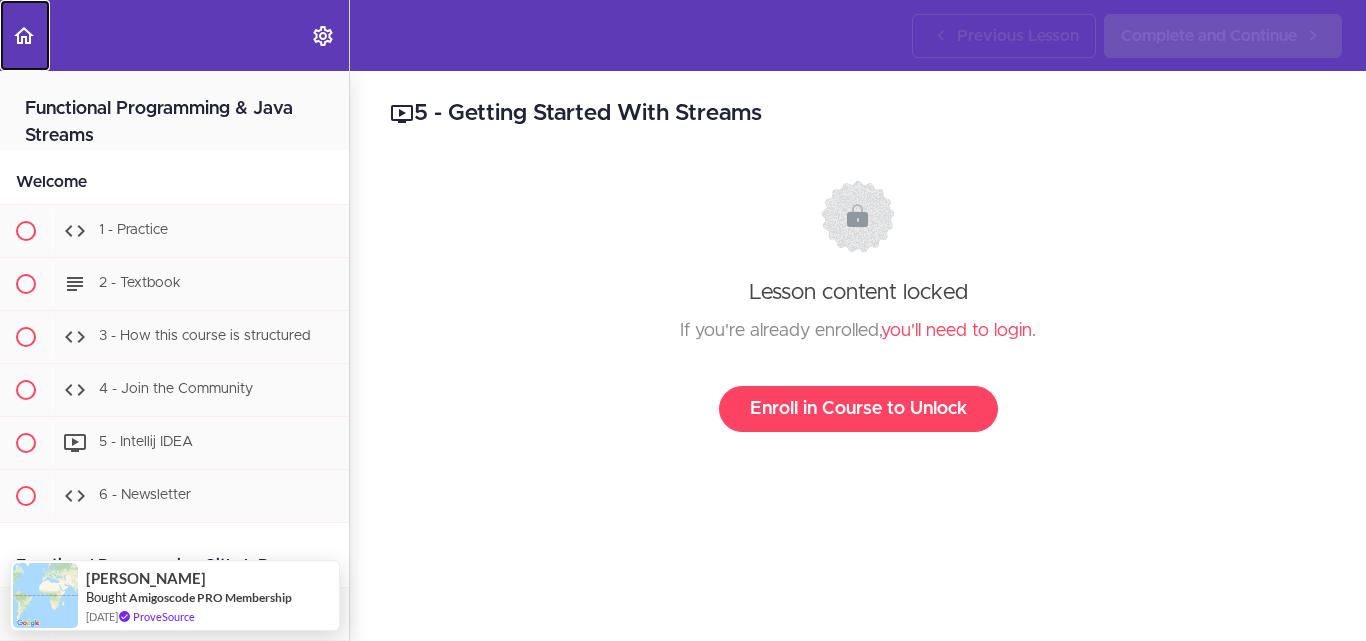 click at bounding box center (25, 35) 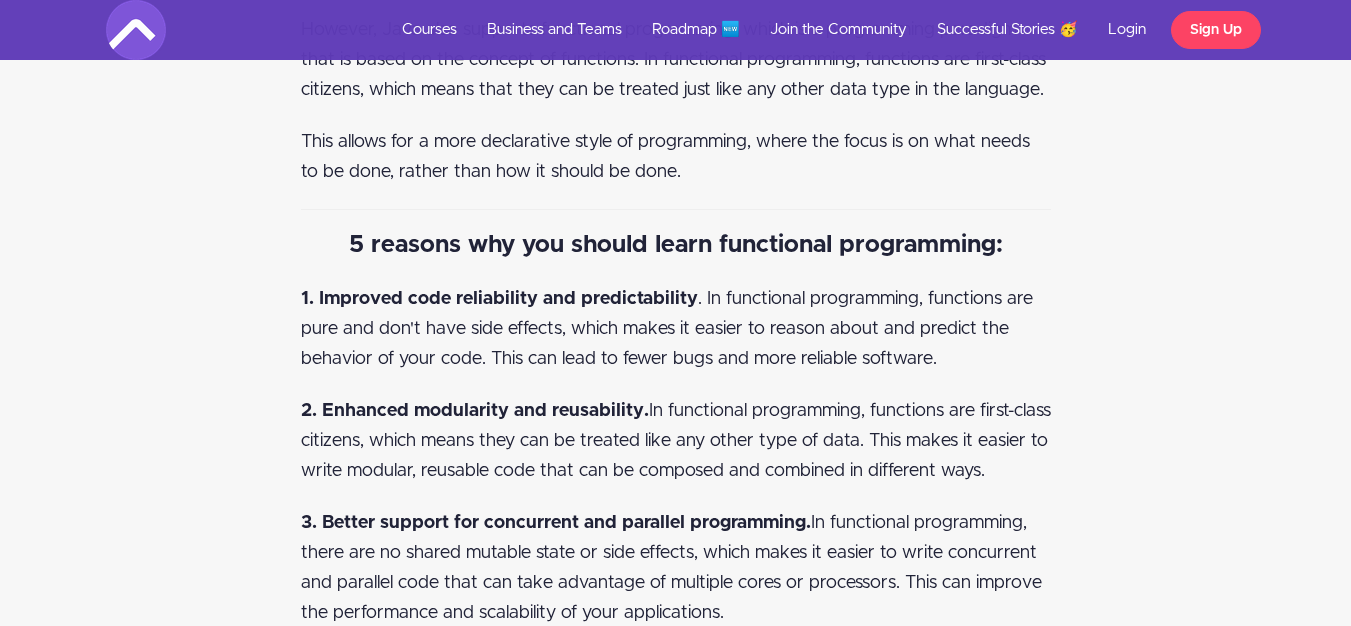 scroll, scrollTop: 4389, scrollLeft: 0, axis: vertical 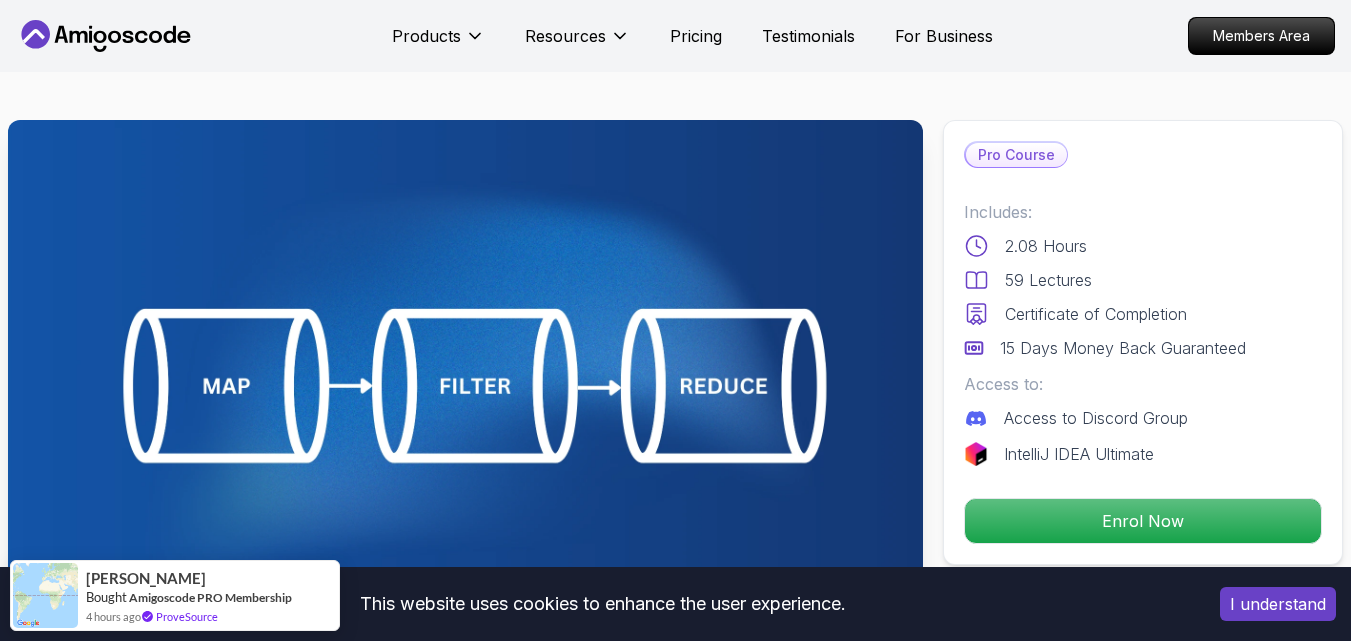 click on "This website uses cookies to enhance the user experience. I understand Products Resources Pricing Testimonials For Business Members Area Products Resources Pricing Testimonials For Business Members Area Java Streams Master Data Processing with Java Streams Mama Samba Braima Djalo  /   Instructor Pro Course Includes: 2.08 Hours 59 Lectures Certificate of Completion 15 Days Money Back Guaranteed Access to: Access to Discord Group IntelliJ IDEA Ultimate Enrol Now Share this Course or Copy link Got a Team of 5 or More? With one subscription, give your entire team access to all courses and features. Check our Business Plan Mama Samba Braima Djalo  /   Instructor What you will learn java intellij Introduction to Streams - Understand Java Streams and their role in functional programming. Stream Types - Work with `IntStream` and other specialized stream types for optimized performance. Filtering and Transformations - Apply filters, map data, and reduce collections with ease. Master Data Processing with Java Streams" at bounding box center [675, 4151] 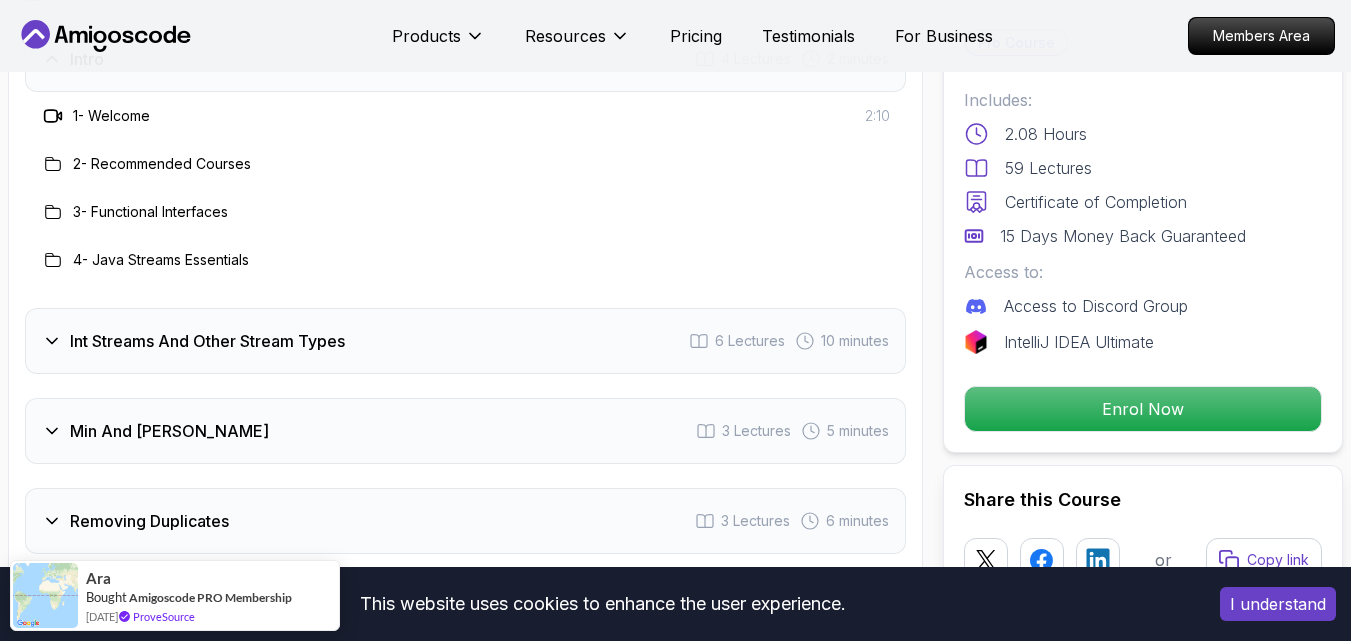scroll, scrollTop: 2800, scrollLeft: 0, axis: vertical 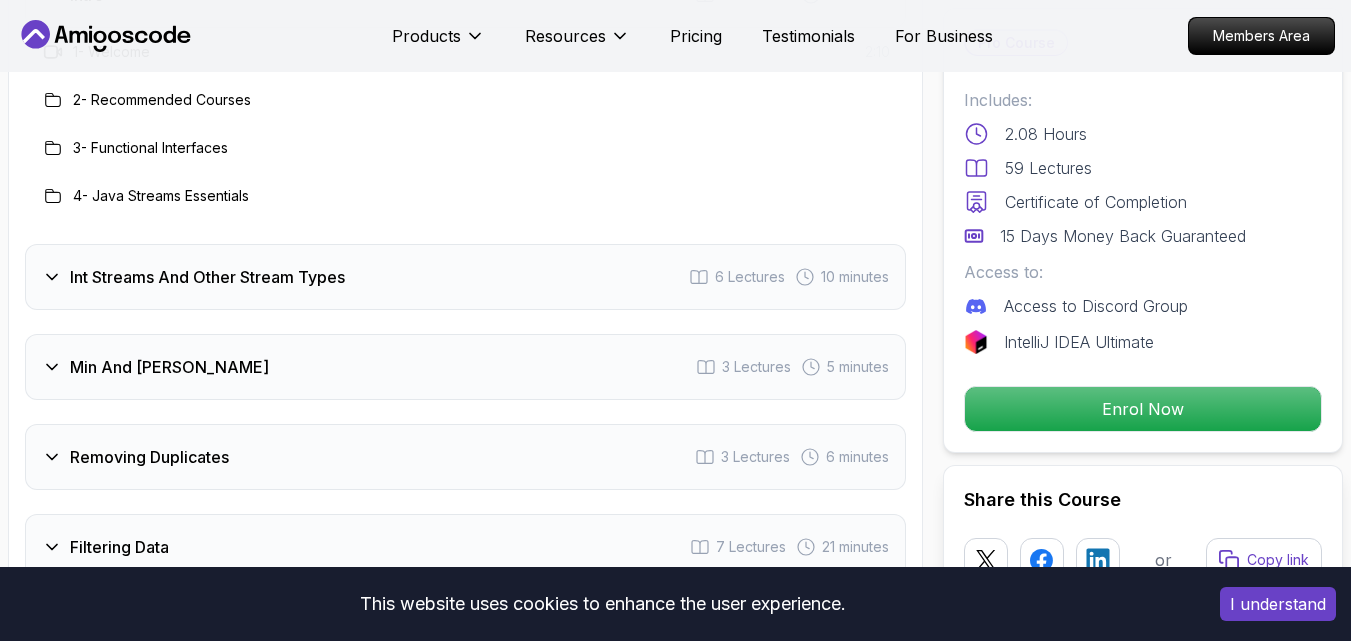 click on "Int Streams And Other Stream Types 6   Lectures     10 minutes" at bounding box center [465, 277] 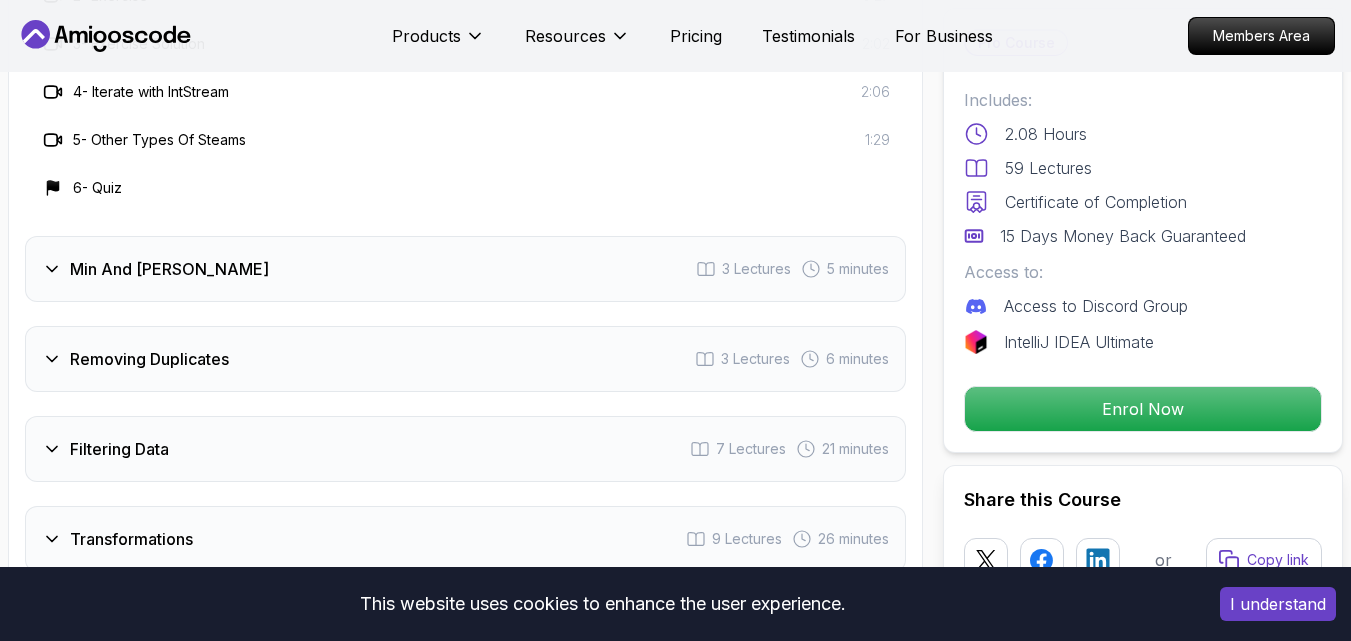 scroll, scrollTop: 3000, scrollLeft: 0, axis: vertical 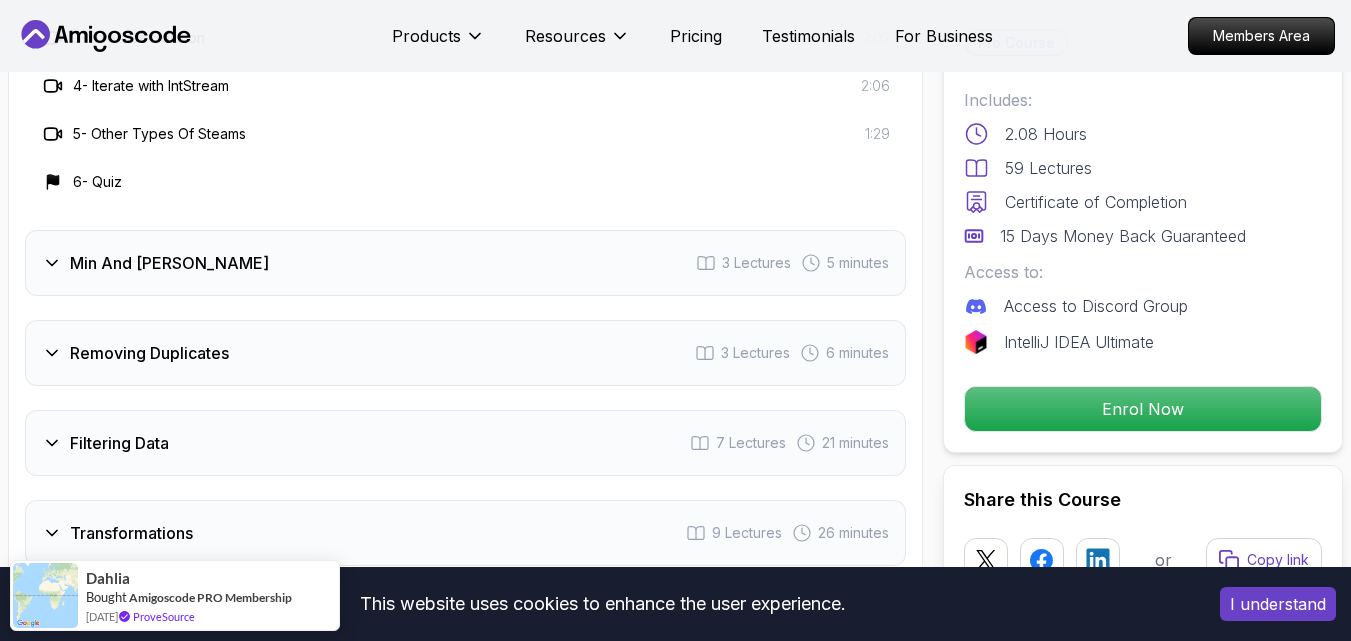 click on "Min And Max 3   Lectures     5 minutes" at bounding box center [465, 263] 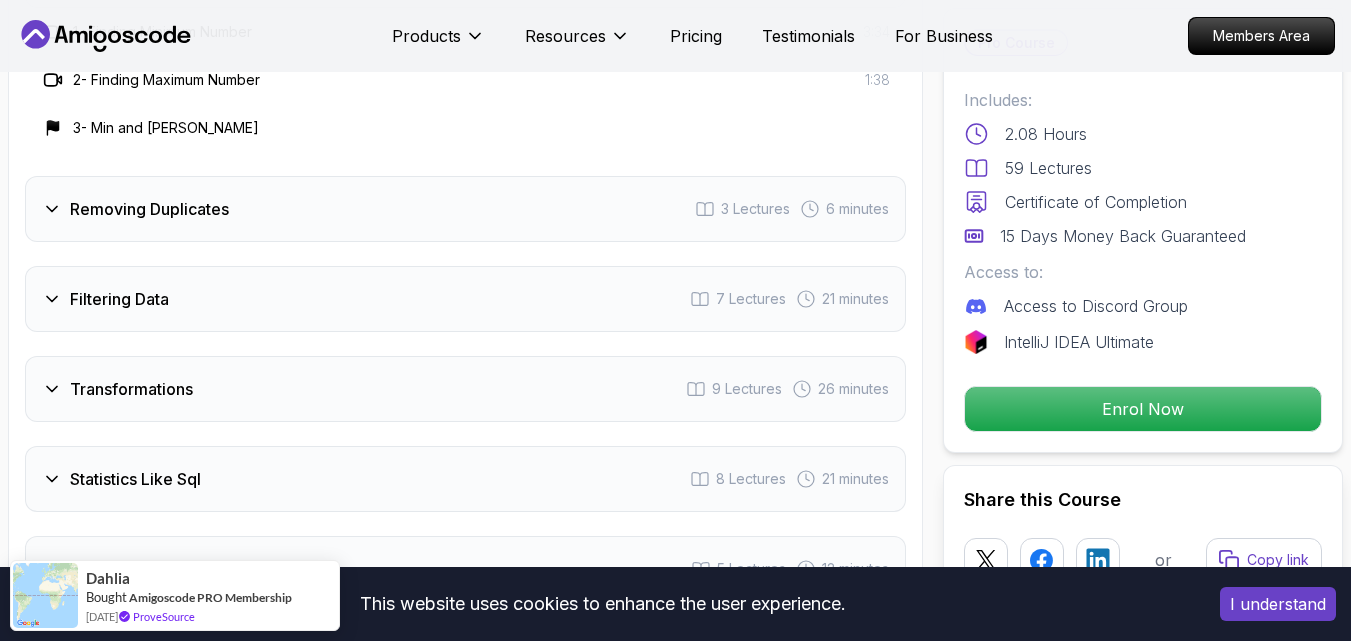 click on "Filtering Data 7   Lectures     21 minutes" at bounding box center [465, 299] 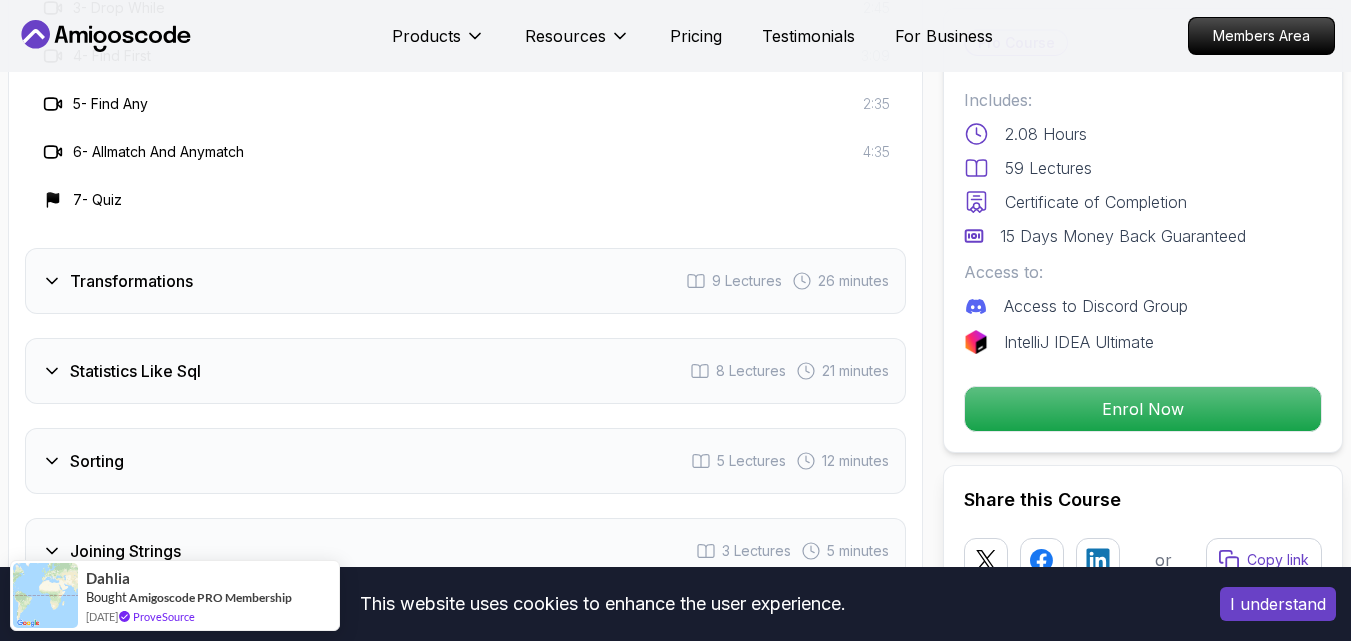 click on "Transformations 9   Lectures     26 minutes" at bounding box center (465, 281) 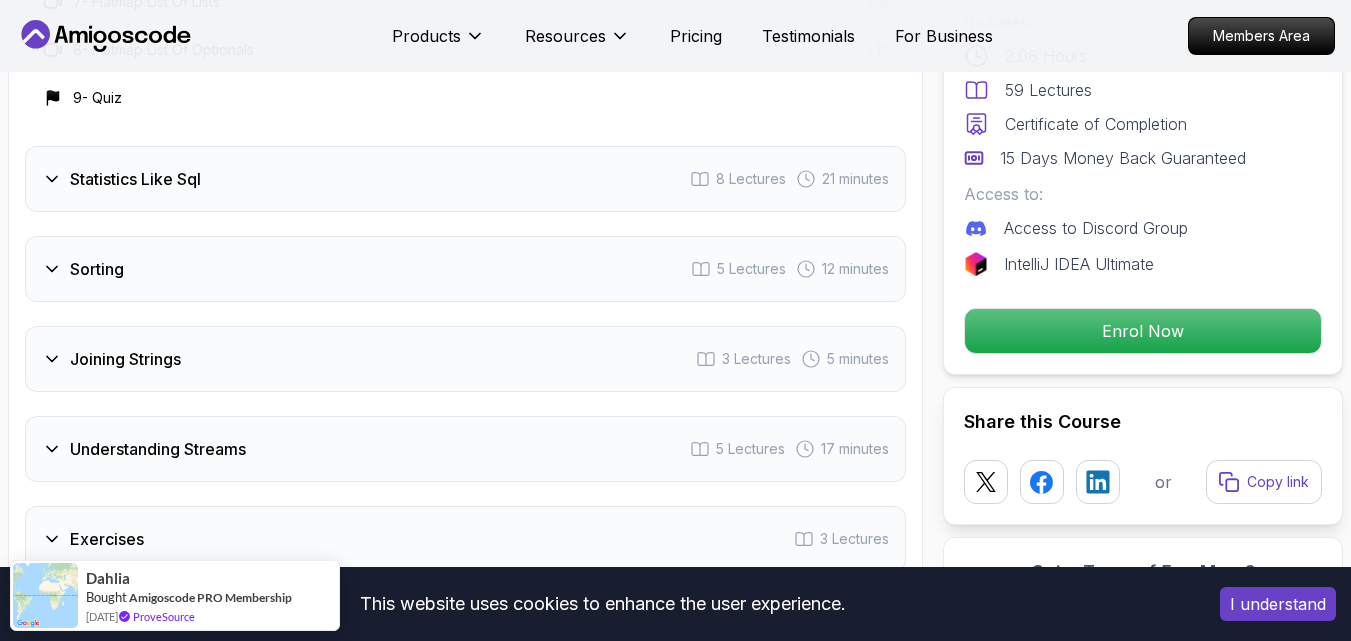 scroll, scrollTop: 3600, scrollLeft: 0, axis: vertical 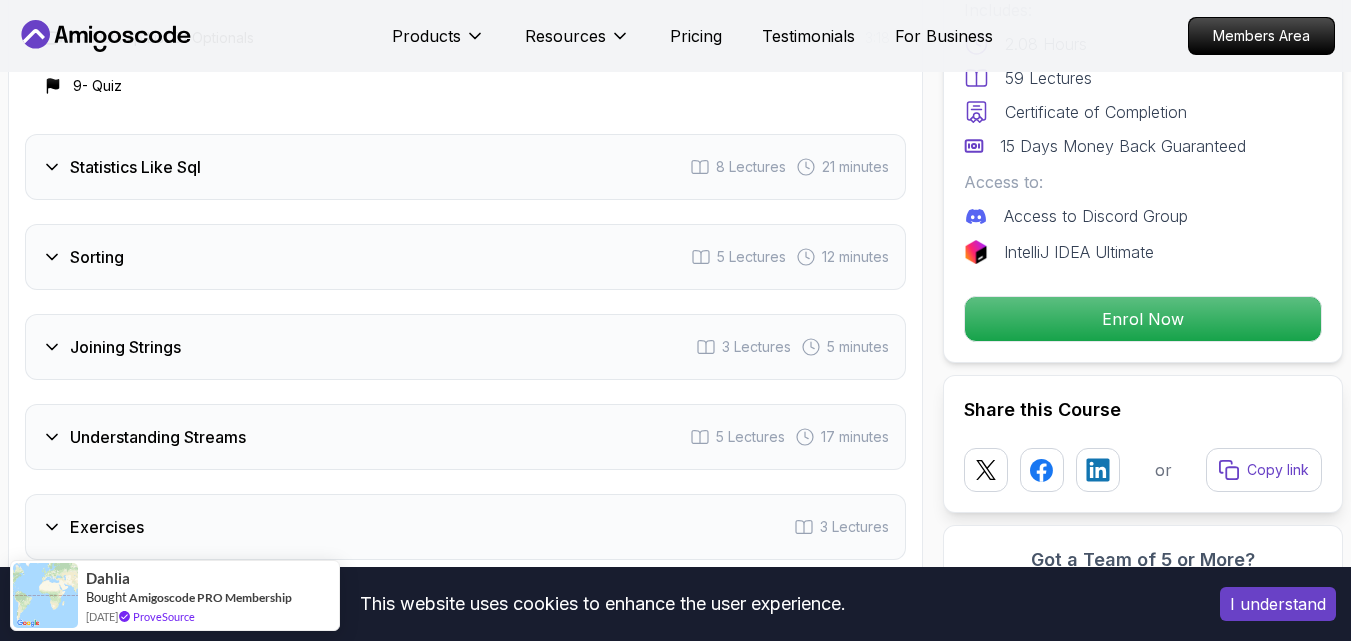 click on "Sorting 5   Lectures     12 minutes" at bounding box center (465, 257) 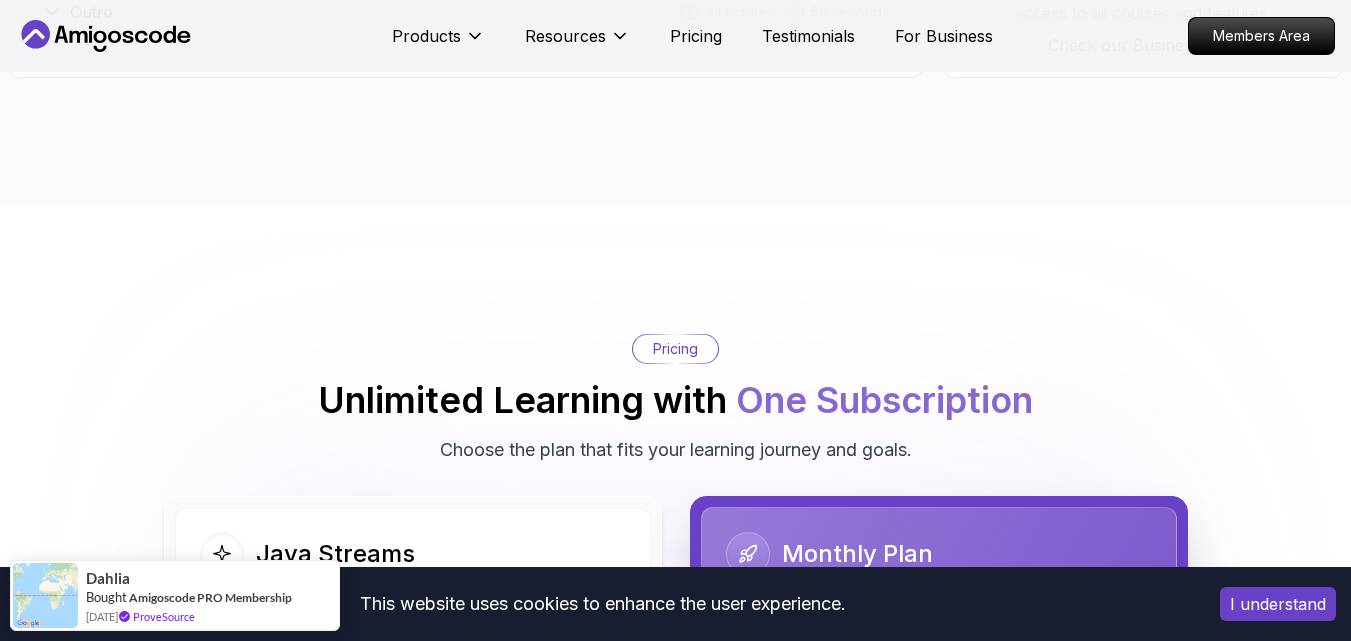 scroll, scrollTop: 4100, scrollLeft: 0, axis: vertical 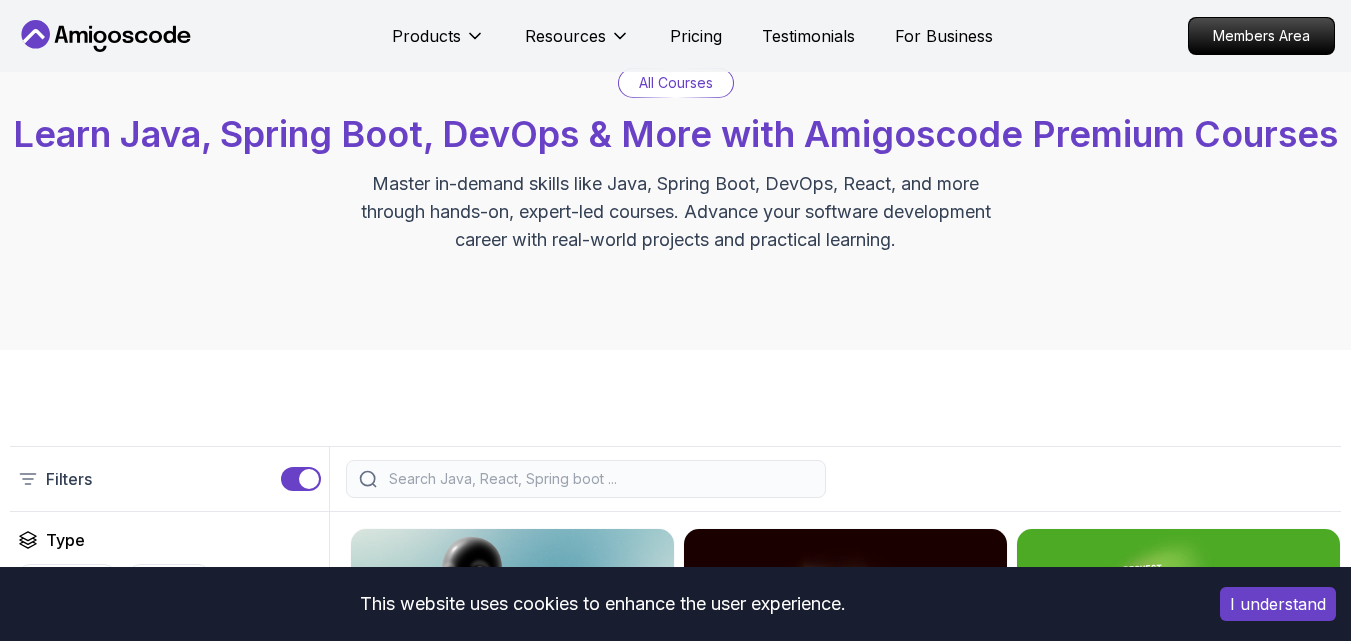 click on "All Courses" at bounding box center [676, 83] 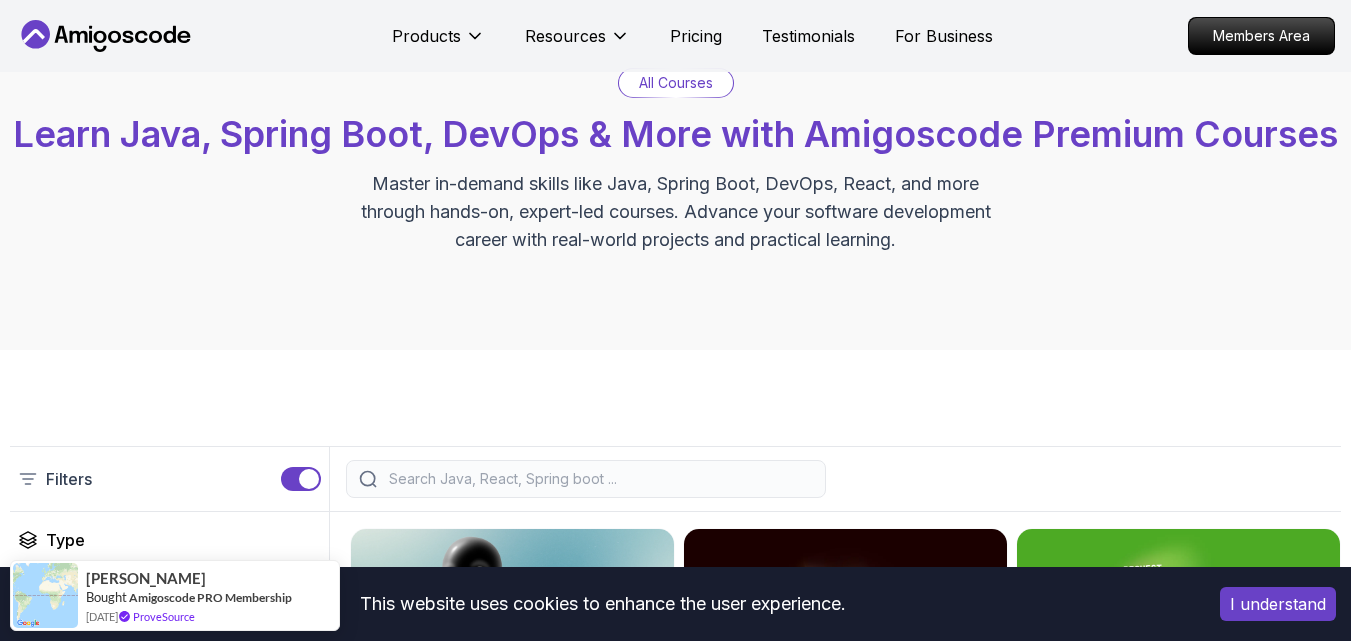 click on "All Courses" at bounding box center (676, 83) 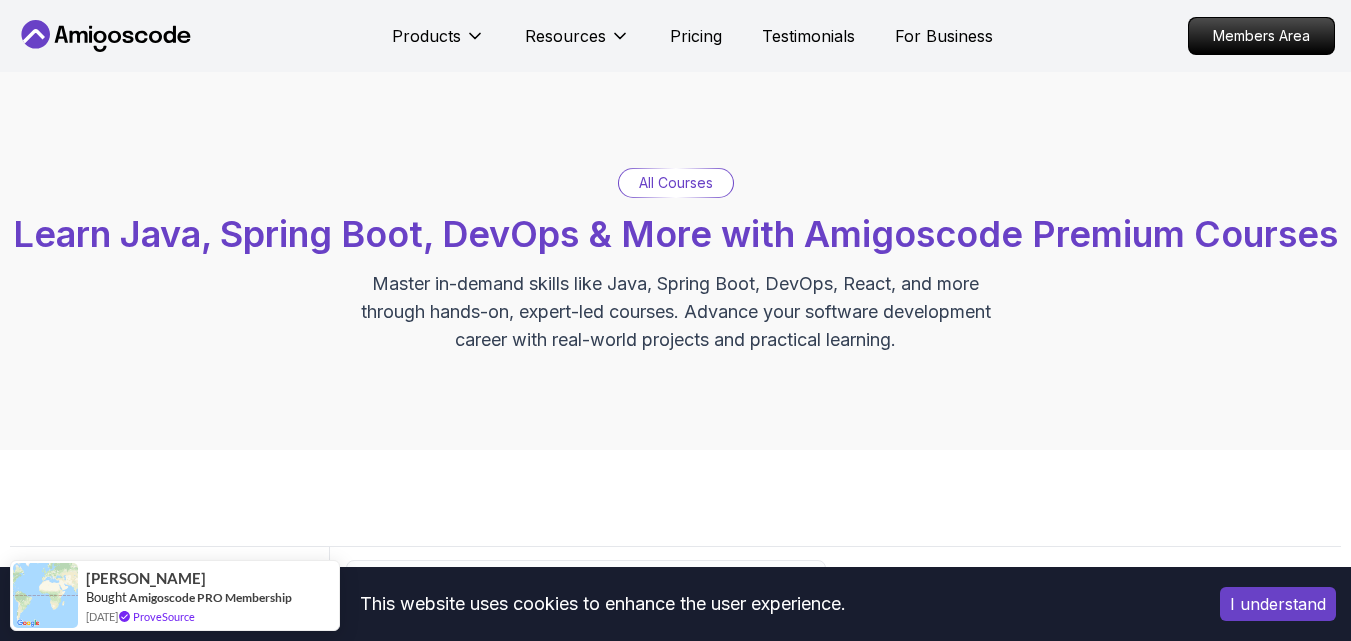 click on "All Courses" at bounding box center [676, 183] 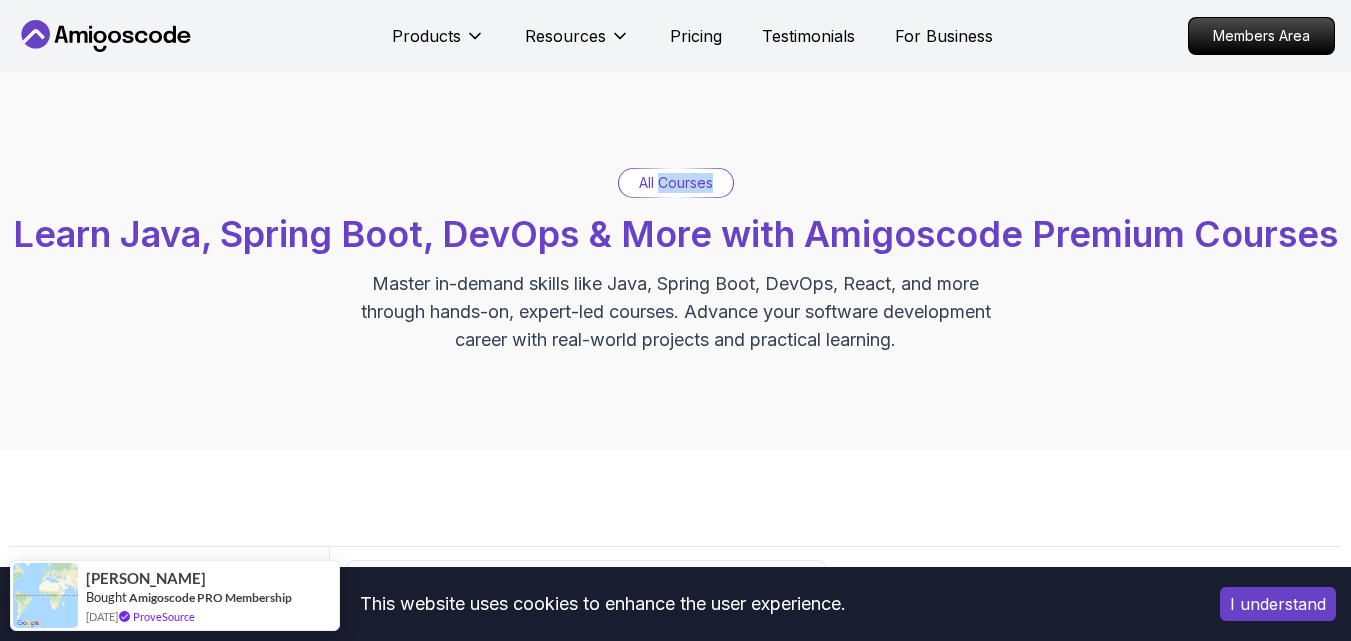 click on "All Courses" at bounding box center [676, 183] 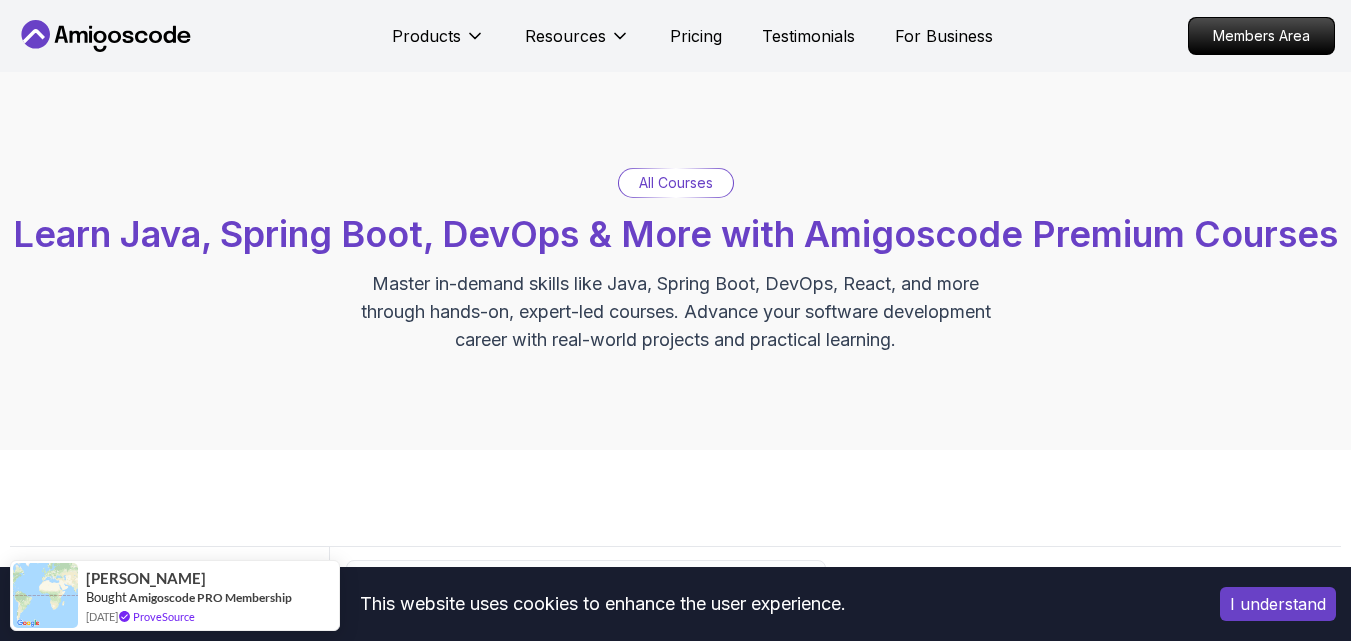 click on "All Courses" at bounding box center [676, 183] 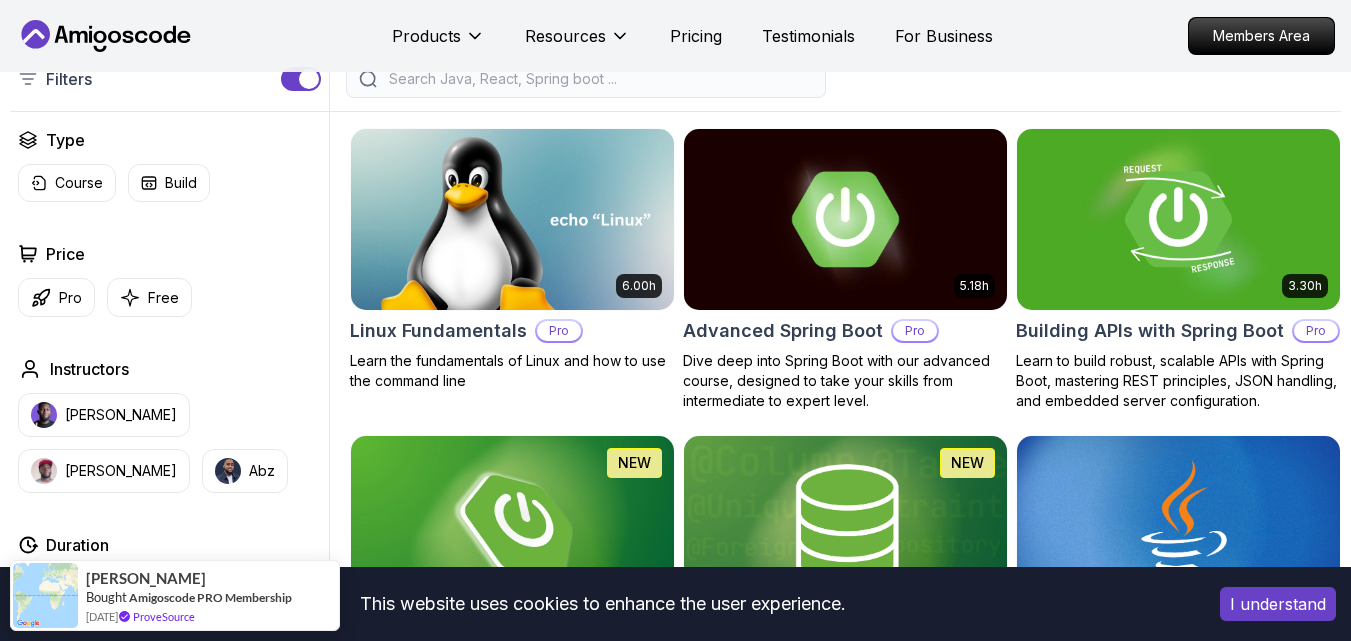 scroll, scrollTop: 600, scrollLeft: 0, axis: vertical 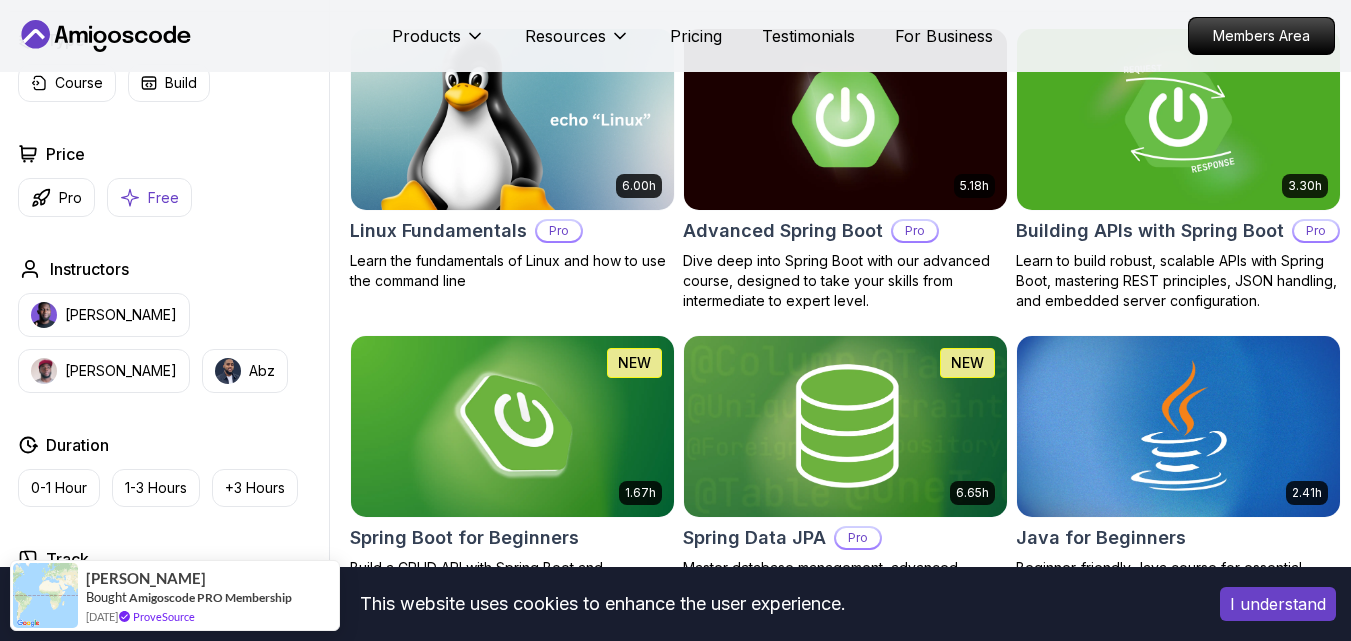click on "Free" at bounding box center (149, 197) 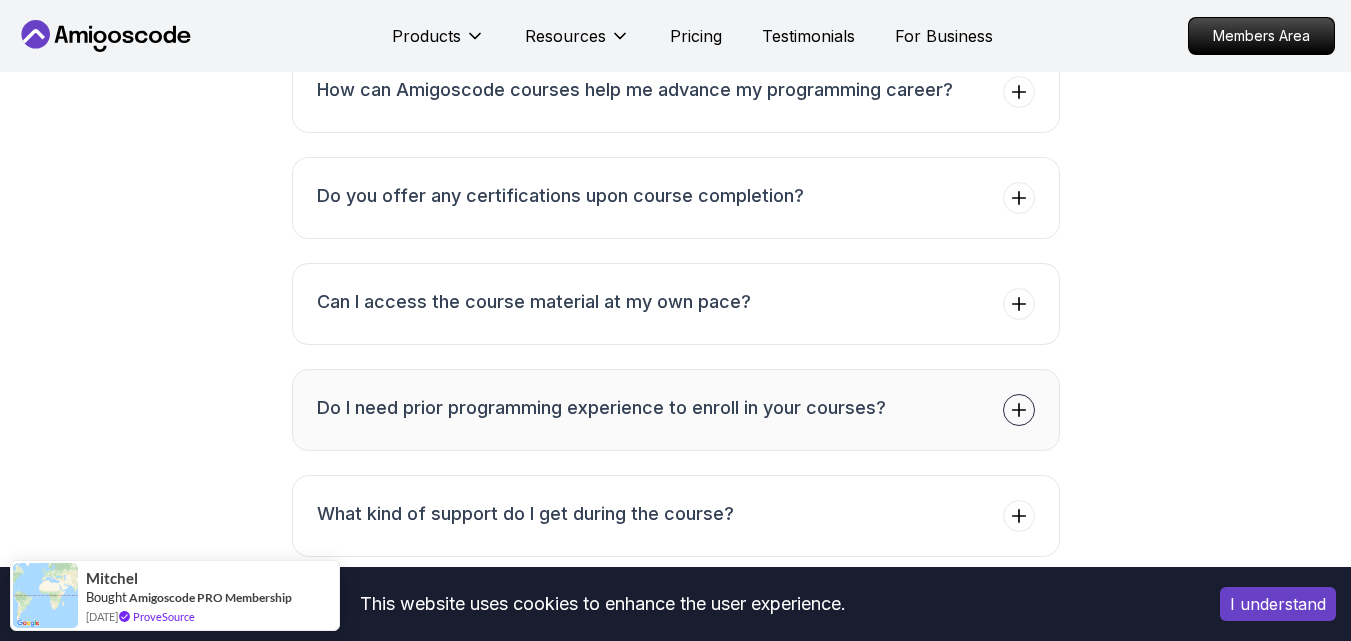 scroll, scrollTop: 4200, scrollLeft: 0, axis: vertical 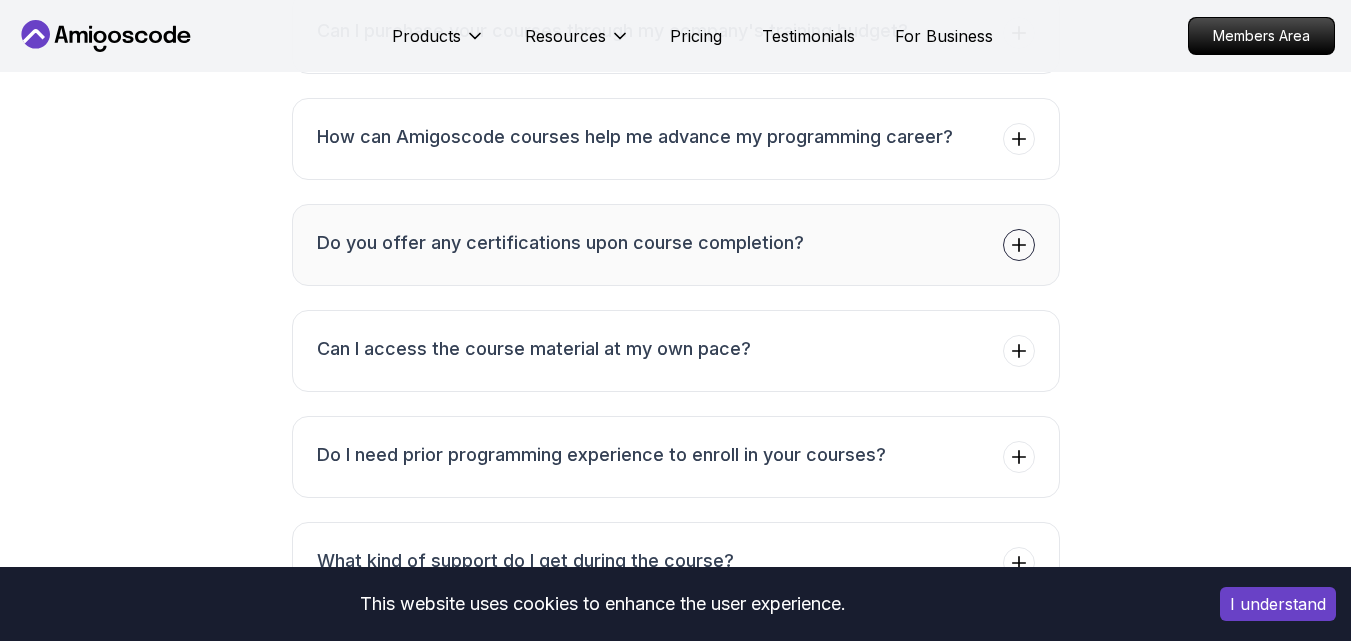 click on "Do you offer any certifications upon course completion?" at bounding box center [676, 245] 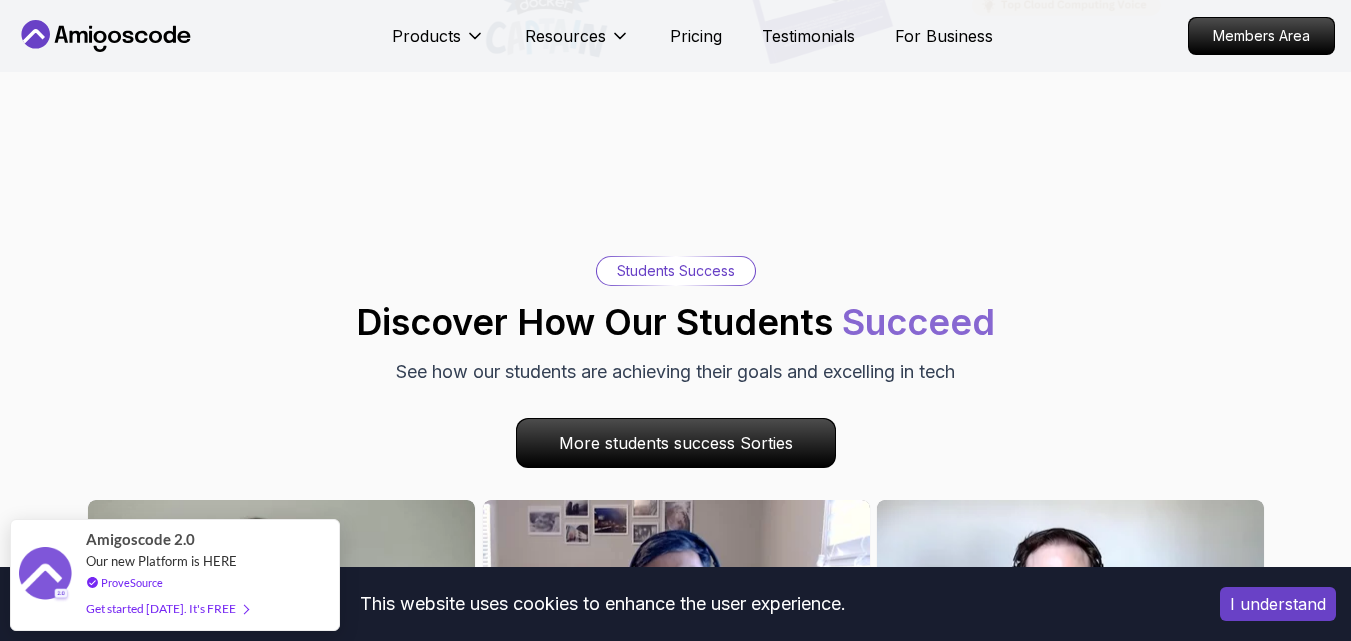 scroll, scrollTop: 2400, scrollLeft: 0, axis: vertical 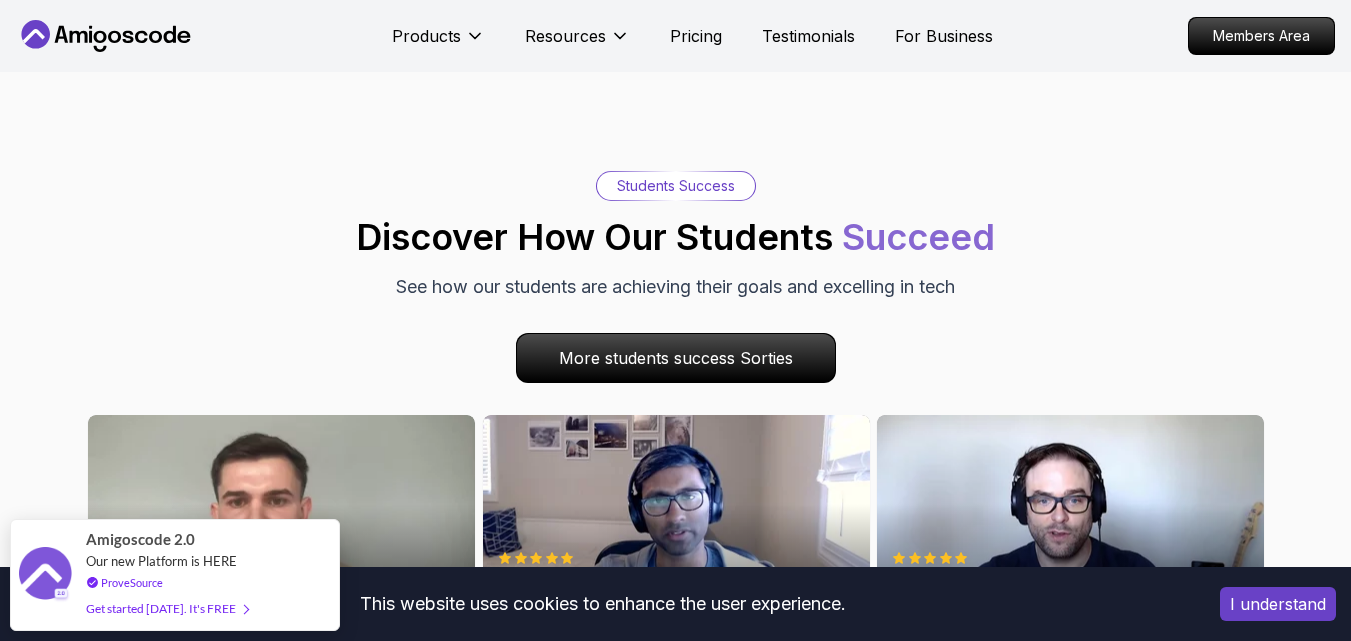 click on "I understand" at bounding box center (1278, 604) 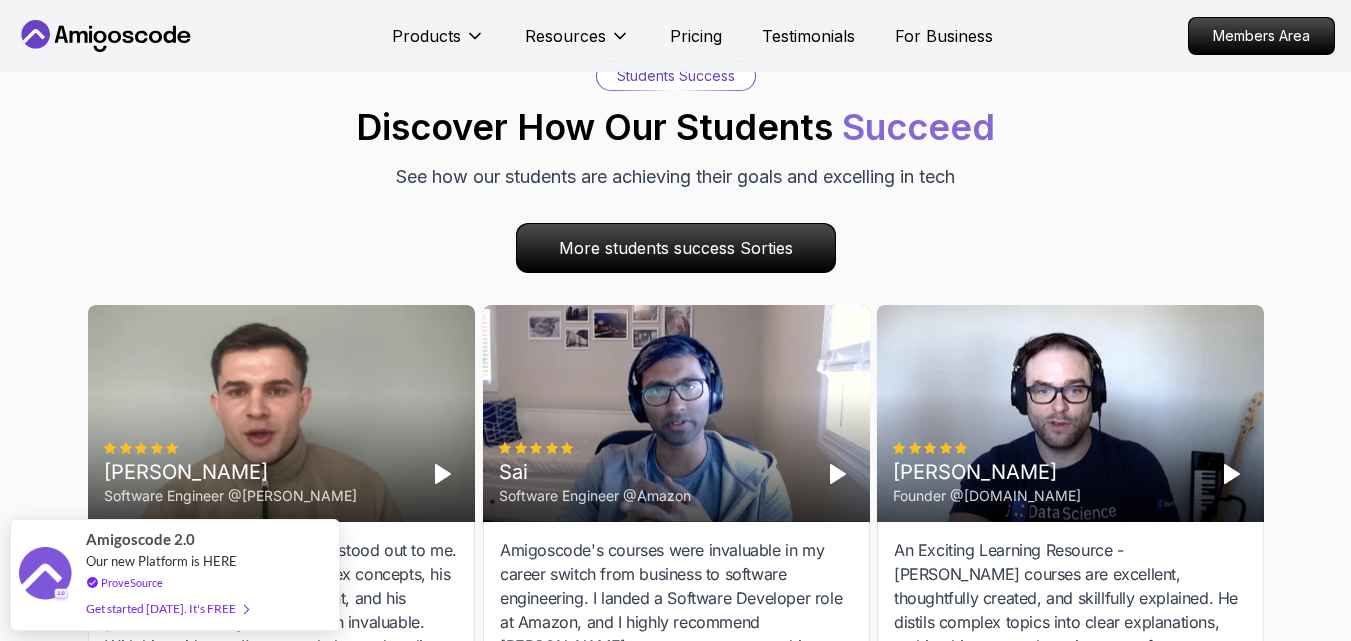 scroll, scrollTop: 2700, scrollLeft: 0, axis: vertical 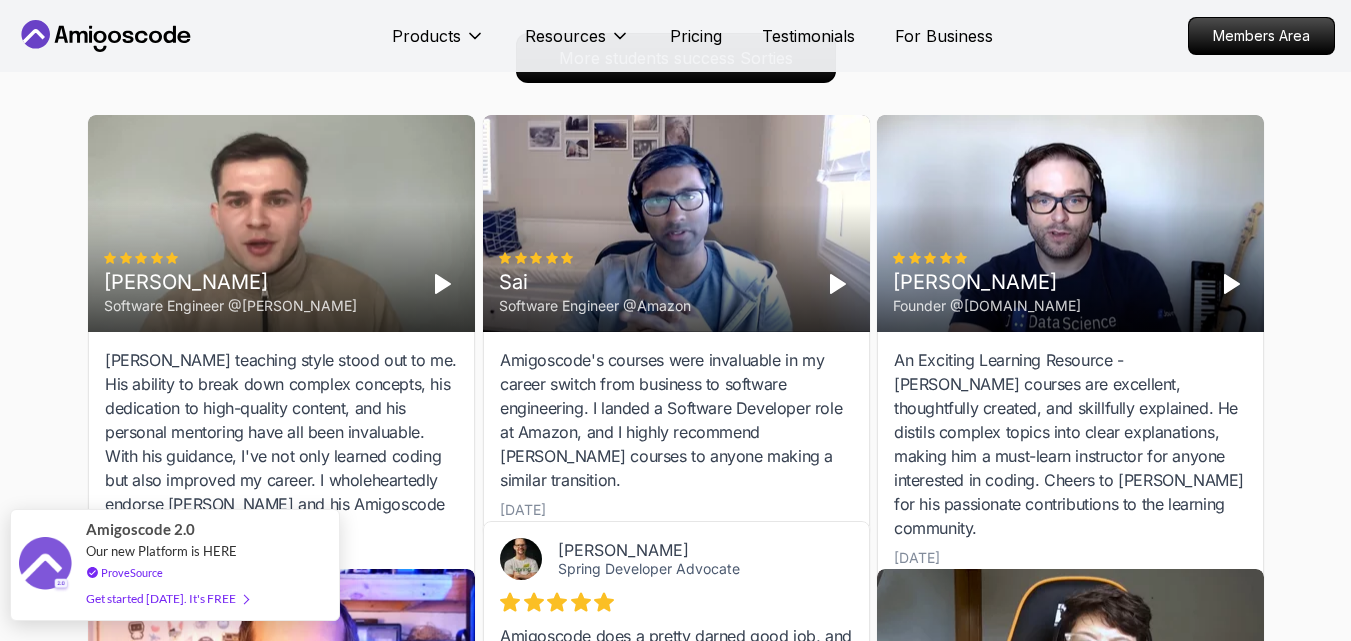 click on "Get started [DATE]. It's FREE" at bounding box center [167, 598] 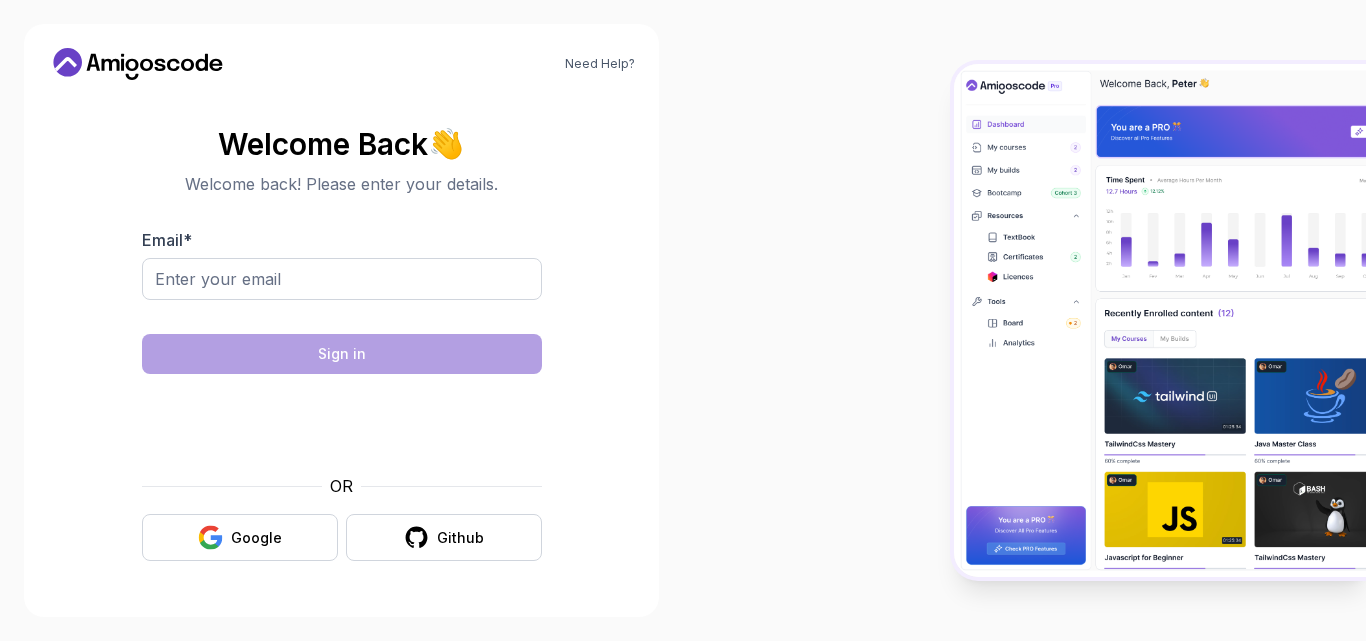 scroll, scrollTop: 0, scrollLeft: 0, axis: both 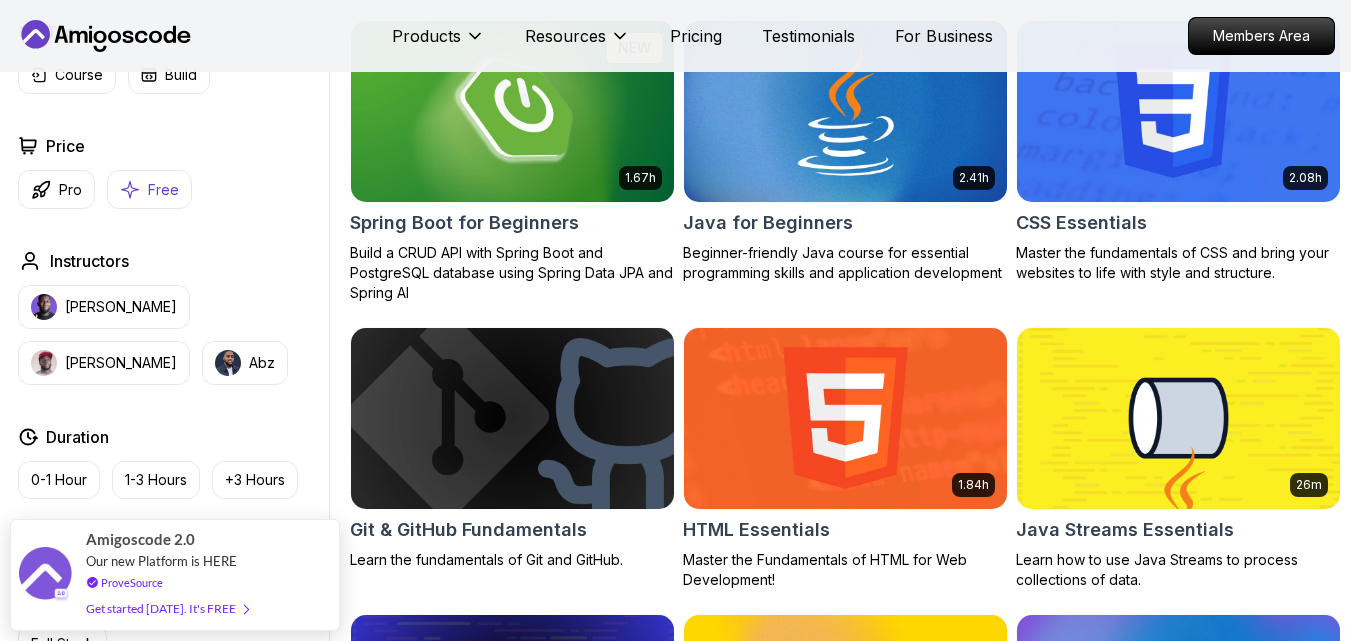 click on "Free" at bounding box center (163, 190) 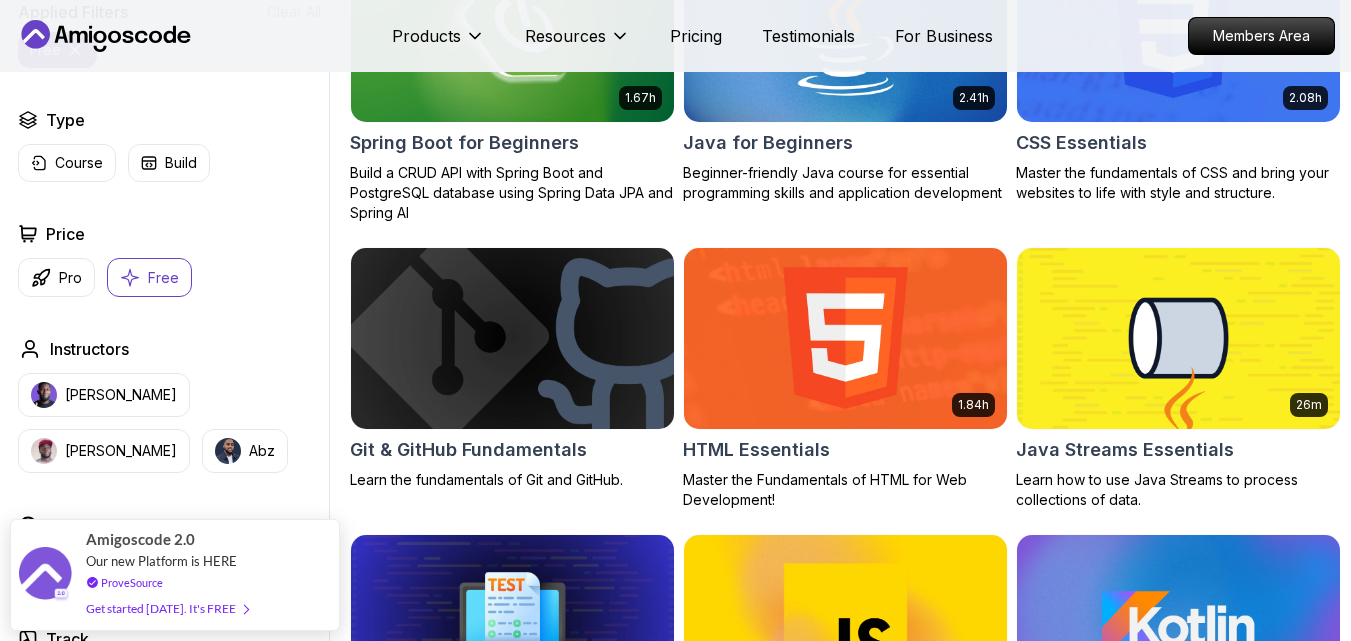scroll, scrollTop: 808, scrollLeft: 0, axis: vertical 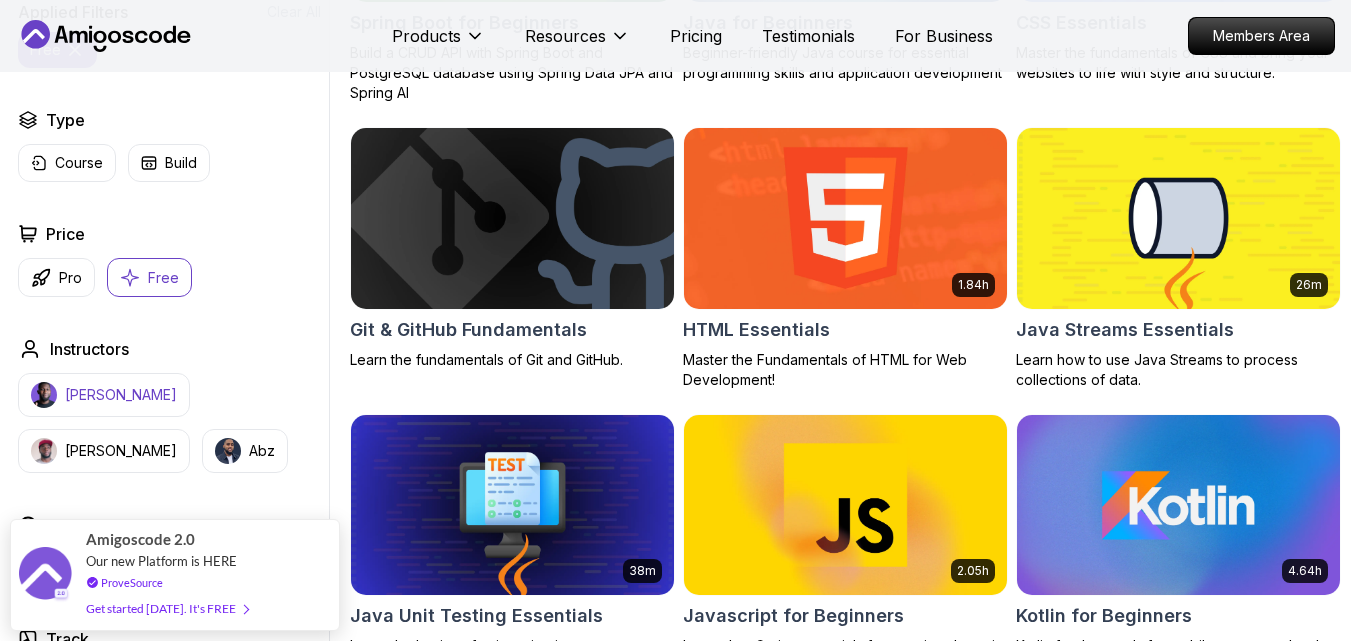 click on "[PERSON_NAME]" at bounding box center (104, 395) 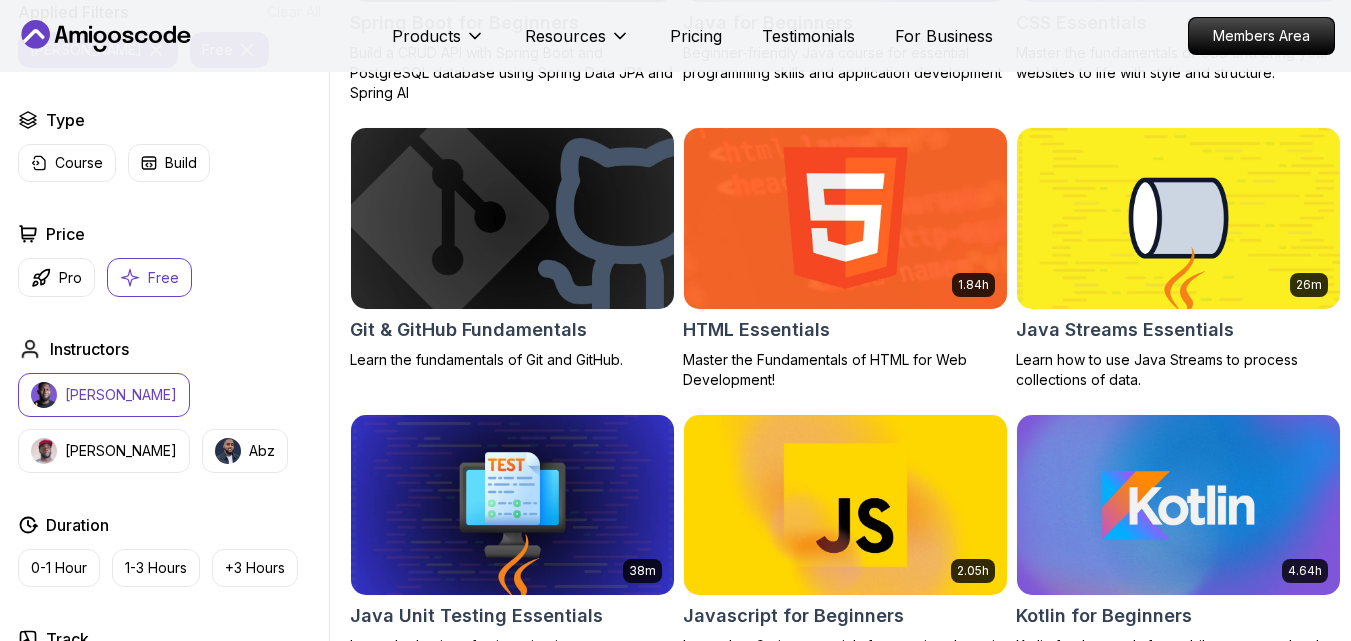 click on "[PERSON_NAME]" at bounding box center [121, 395] 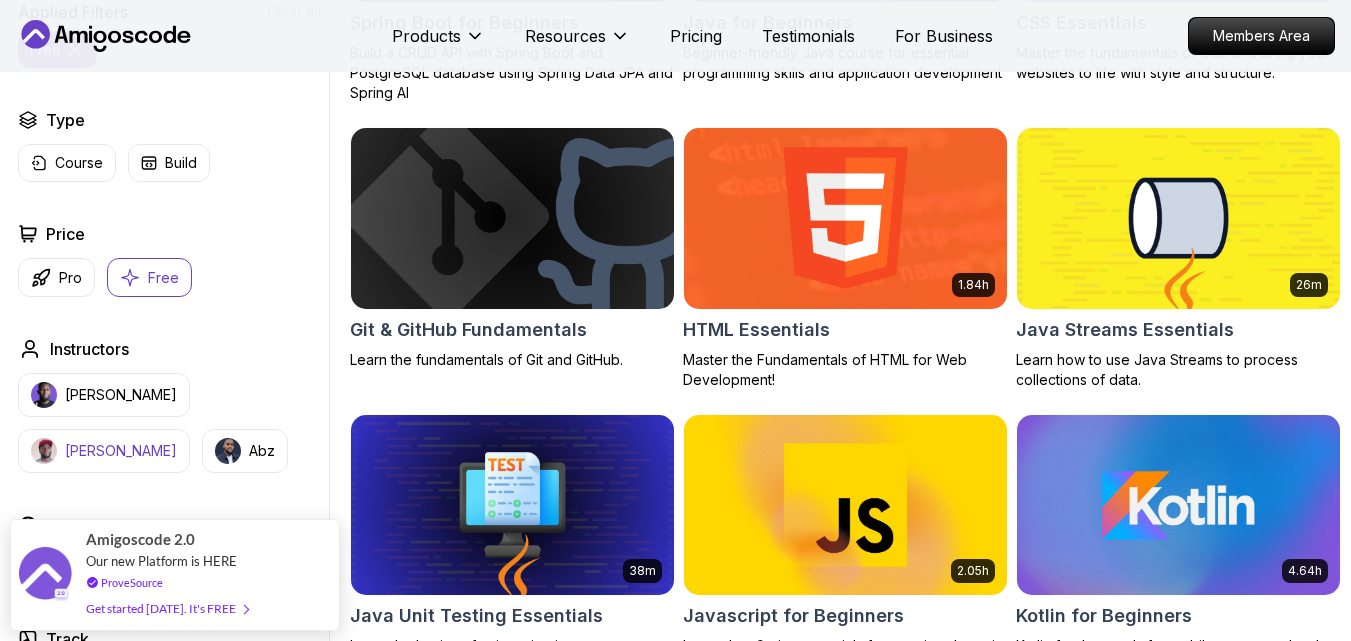 click on "[PERSON_NAME]" at bounding box center (104, 451) 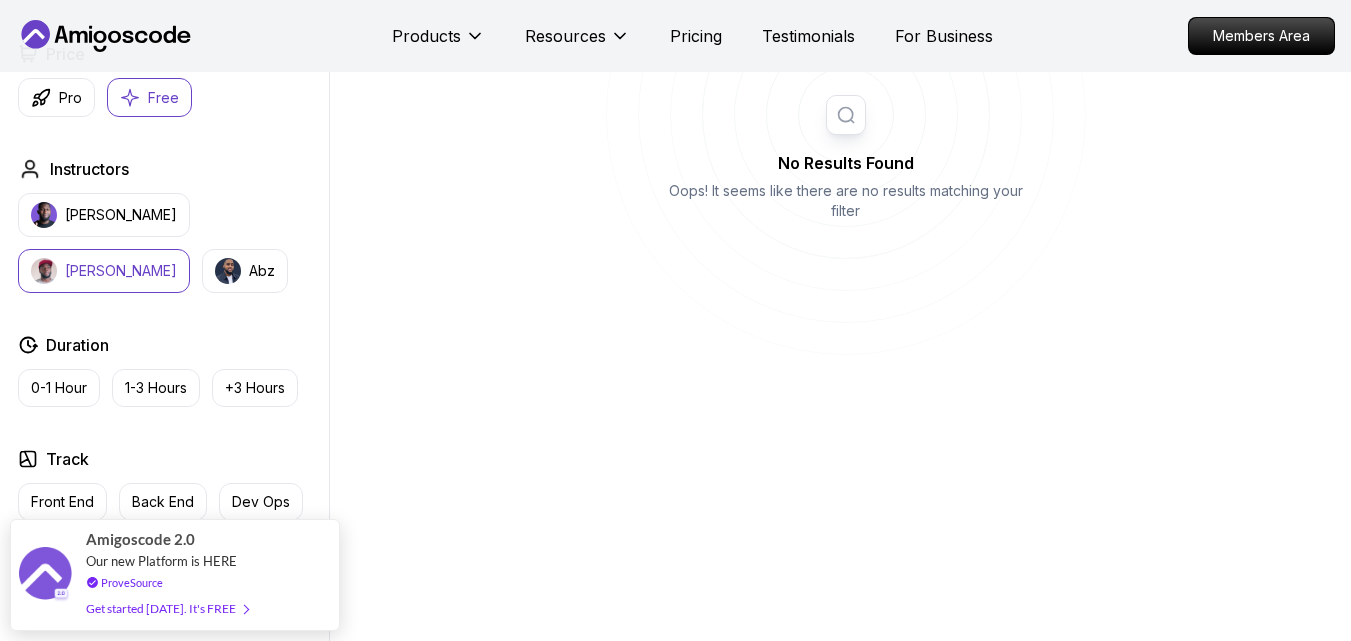 click on "[PERSON_NAME] [PERSON_NAME]" at bounding box center (169, 243) 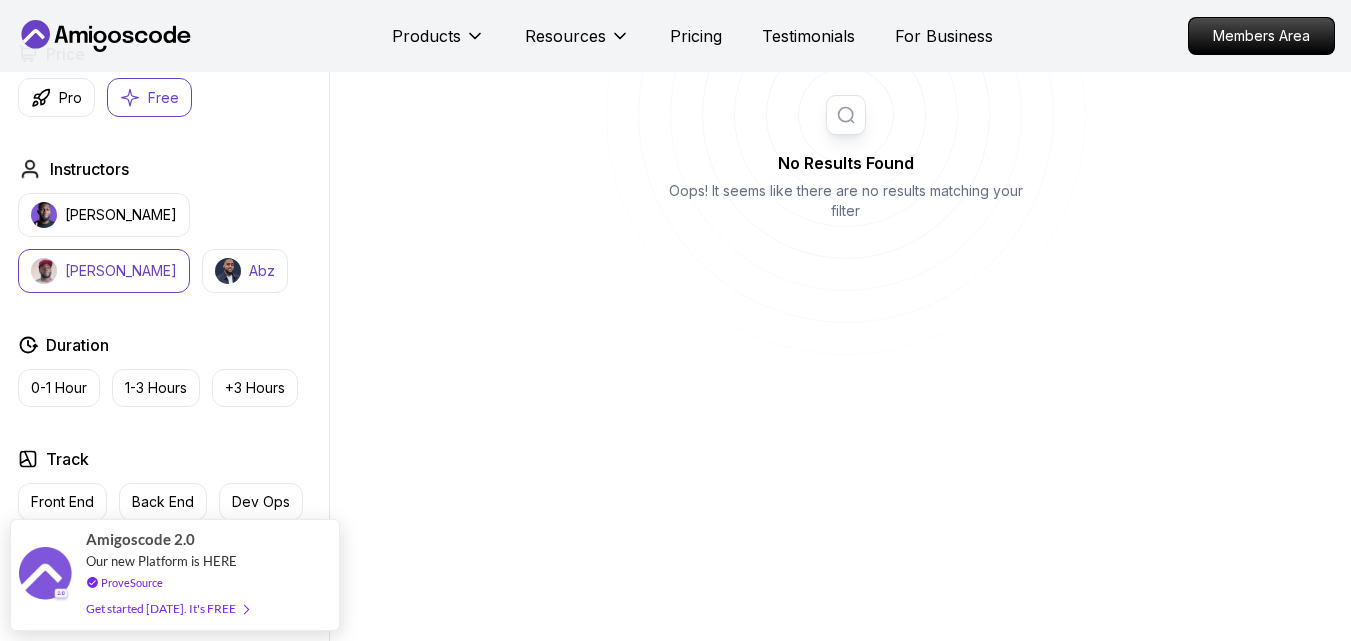 click on "Abz" at bounding box center [262, 271] 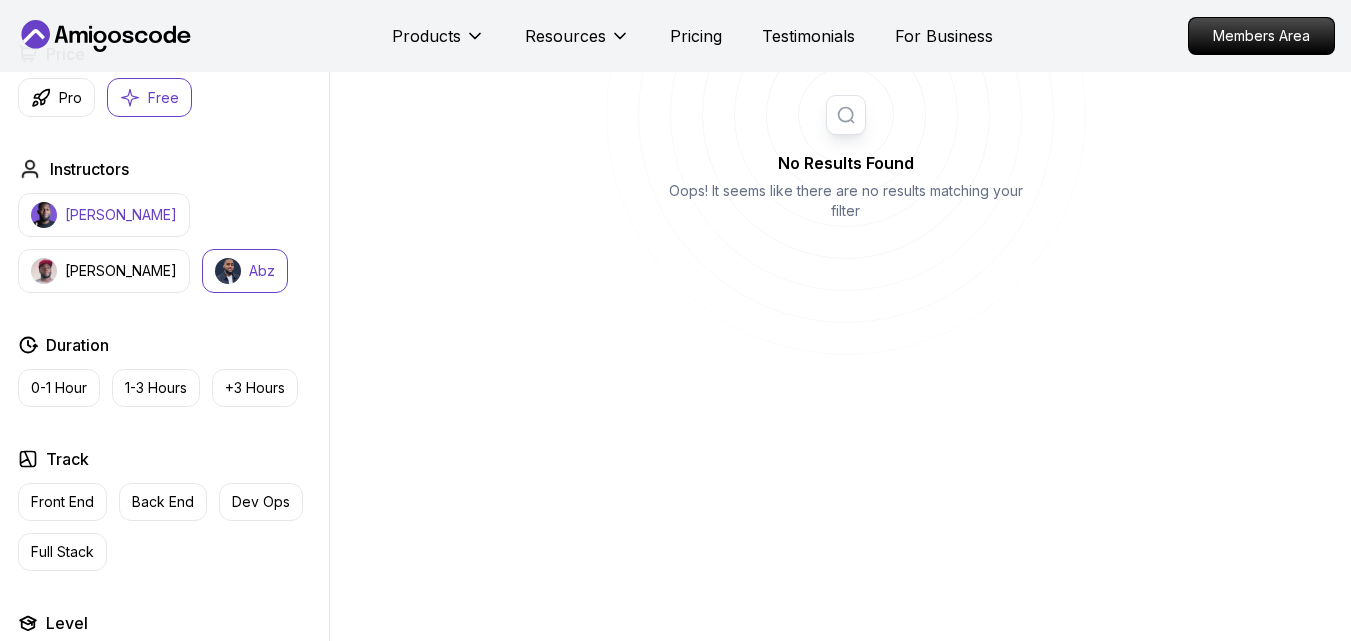 click on "[PERSON_NAME]" at bounding box center [121, 215] 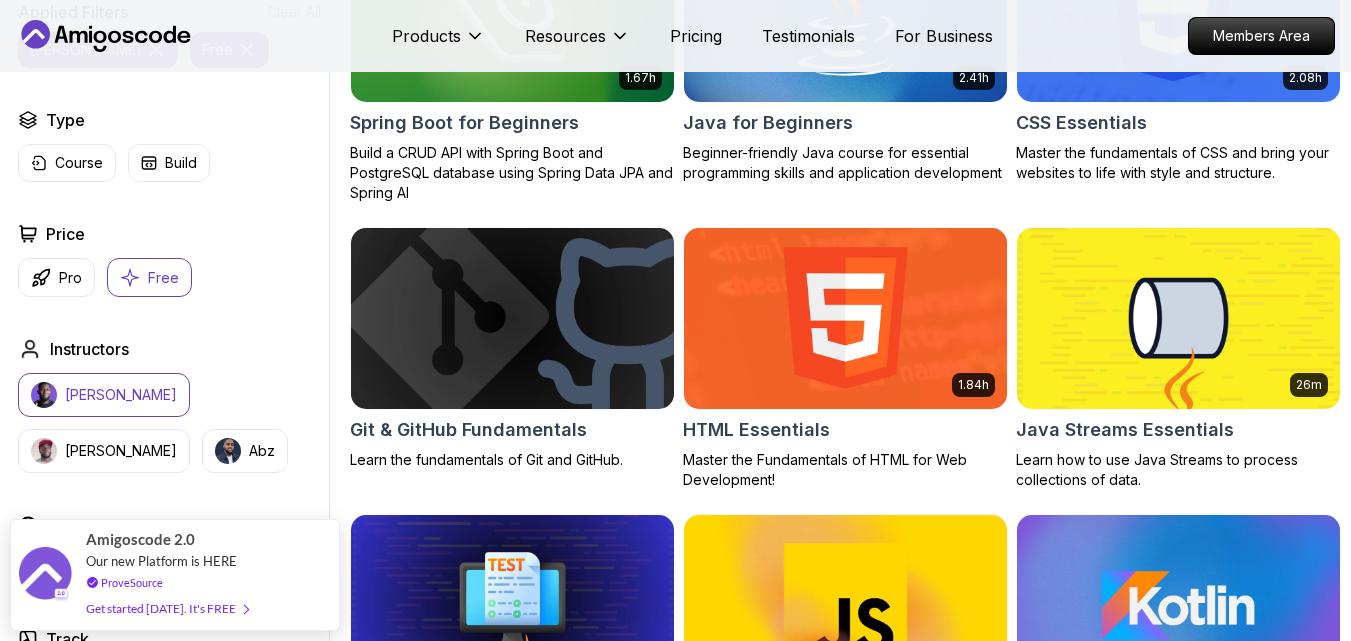 scroll, scrollTop: 808, scrollLeft: 0, axis: vertical 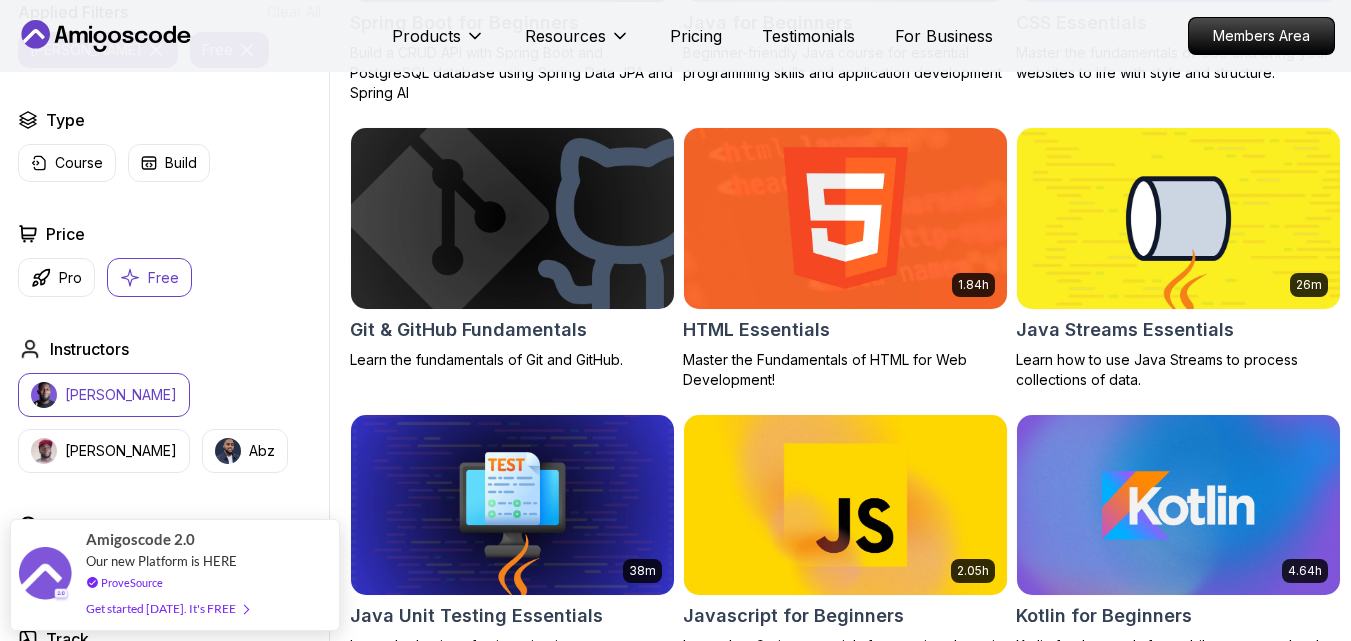 click at bounding box center [1178, 218] 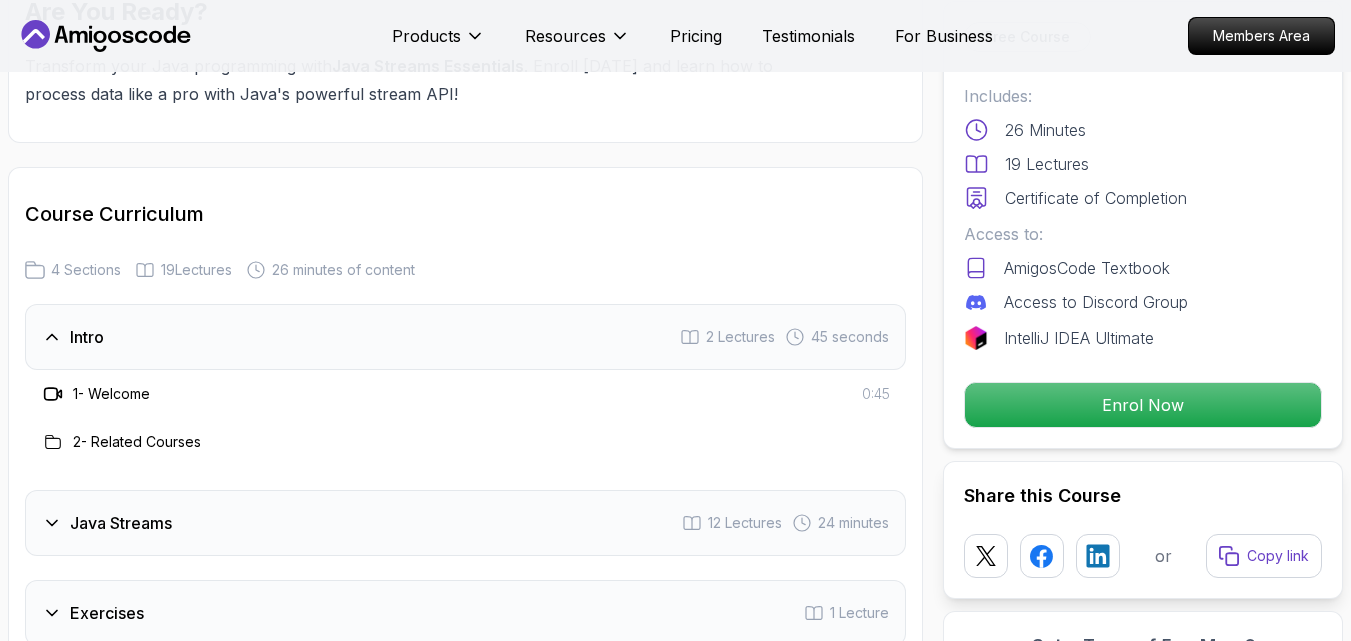 scroll, scrollTop: 2600, scrollLeft: 0, axis: vertical 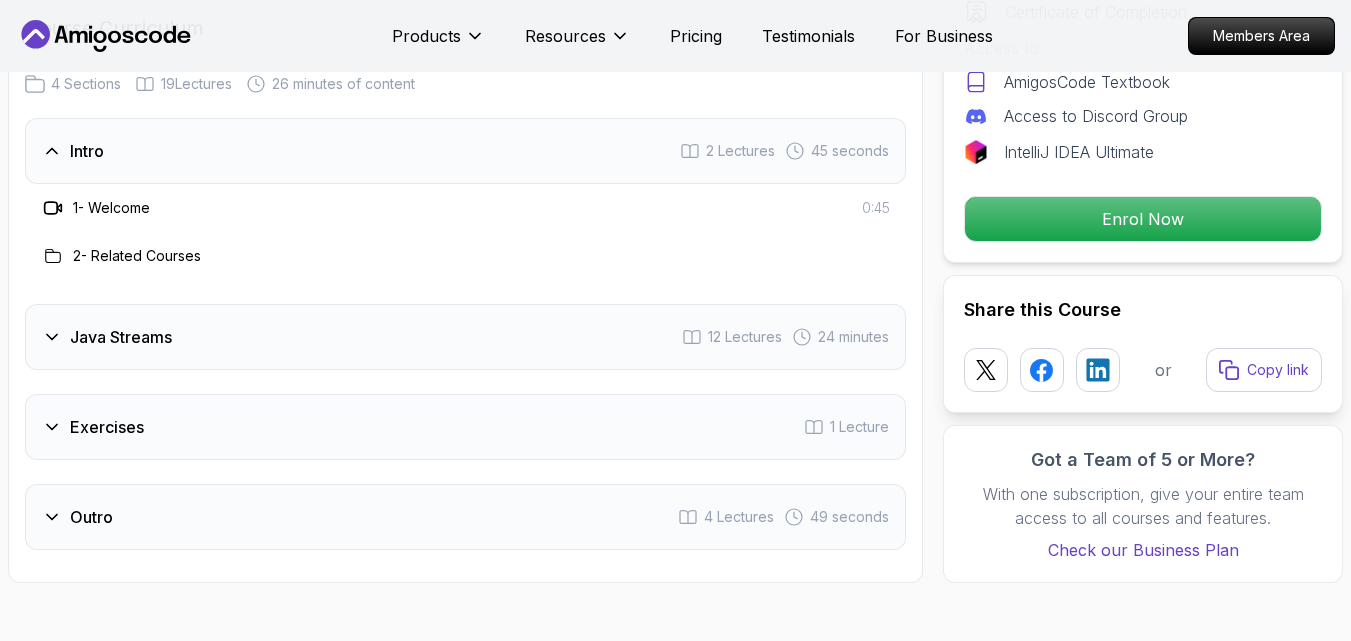 click on "Java Streams 12   Lectures     24 minutes" at bounding box center [465, 337] 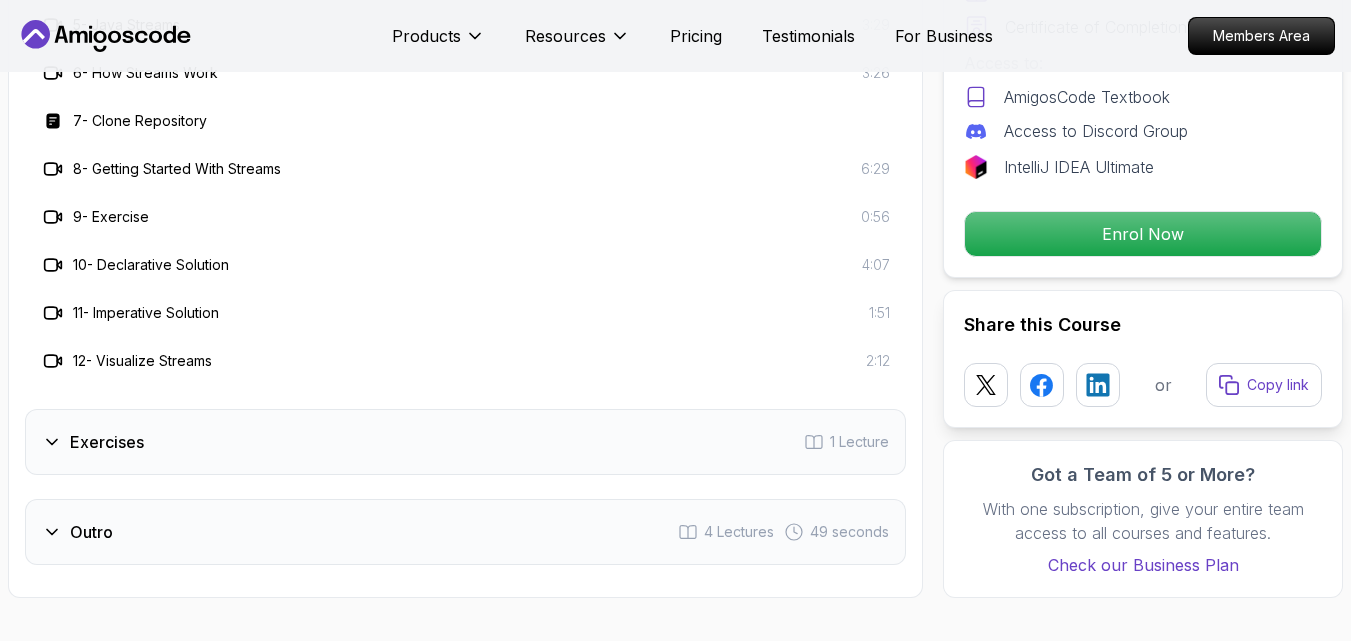scroll, scrollTop: 3100, scrollLeft: 0, axis: vertical 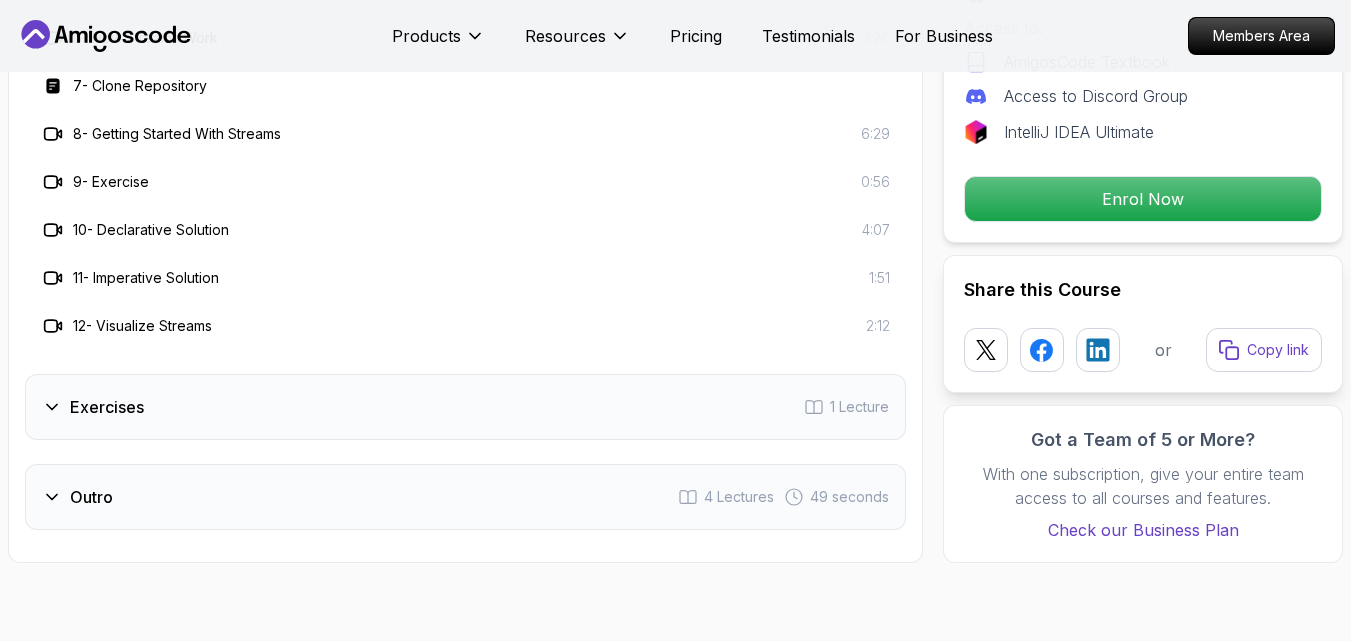 click on "Exercises 1   Lecture" at bounding box center (465, 407) 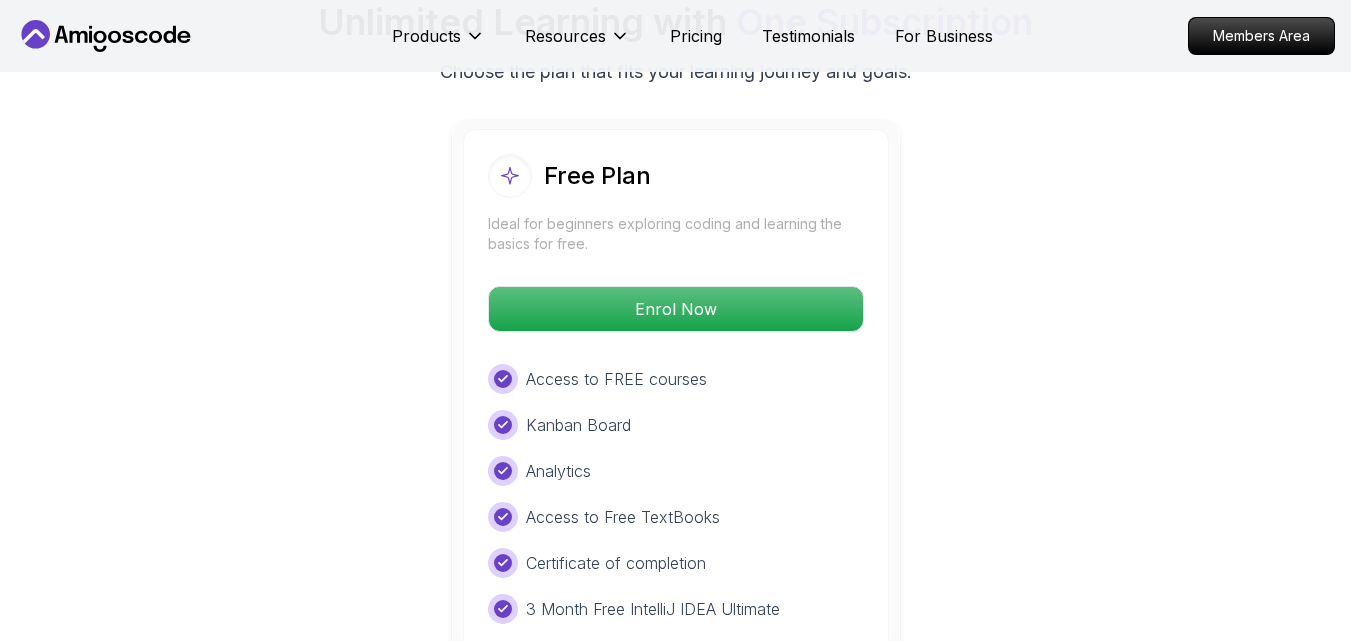 scroll, scrollTop: 3400, scrollLeft: 0, axis: vertical 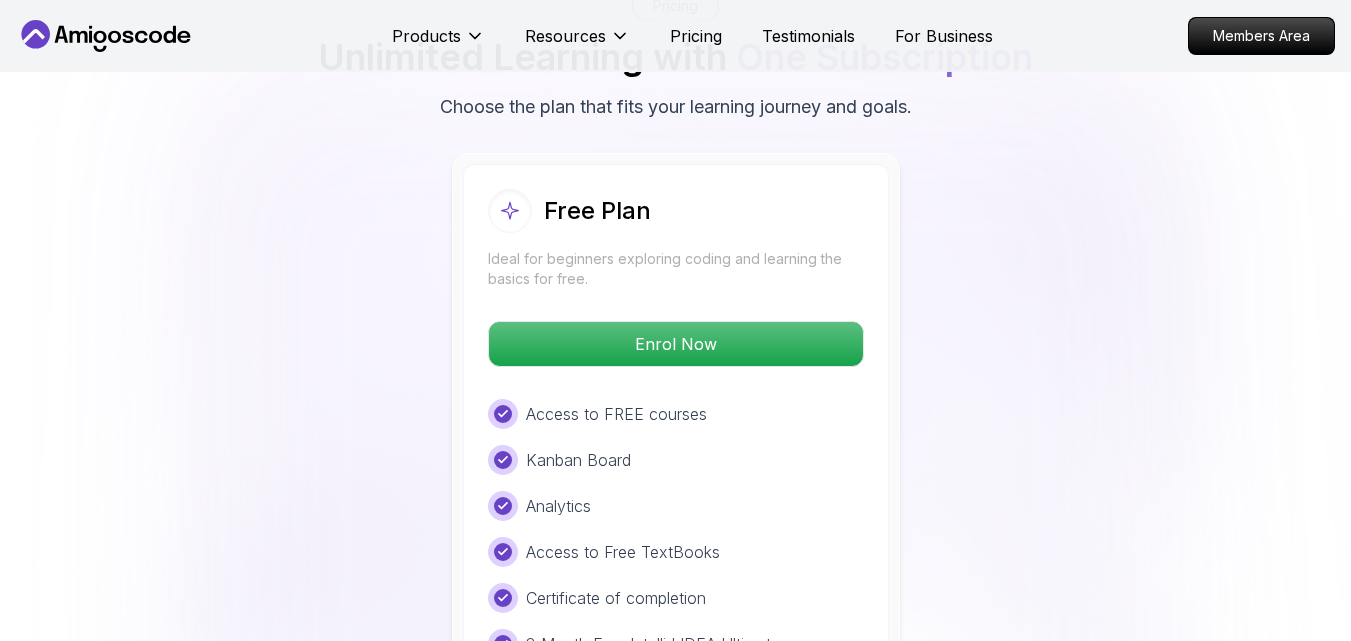 click on "Free Plan Ideal for beginners exploring coding and learning the basics for free. Enrol Now Access to FREE courses Kanban Board Analytics Access to Free TextBooks Certificate of completion 3 Month Free IntelliJ IDEA Ultimate" at bounding box center [676, 424] 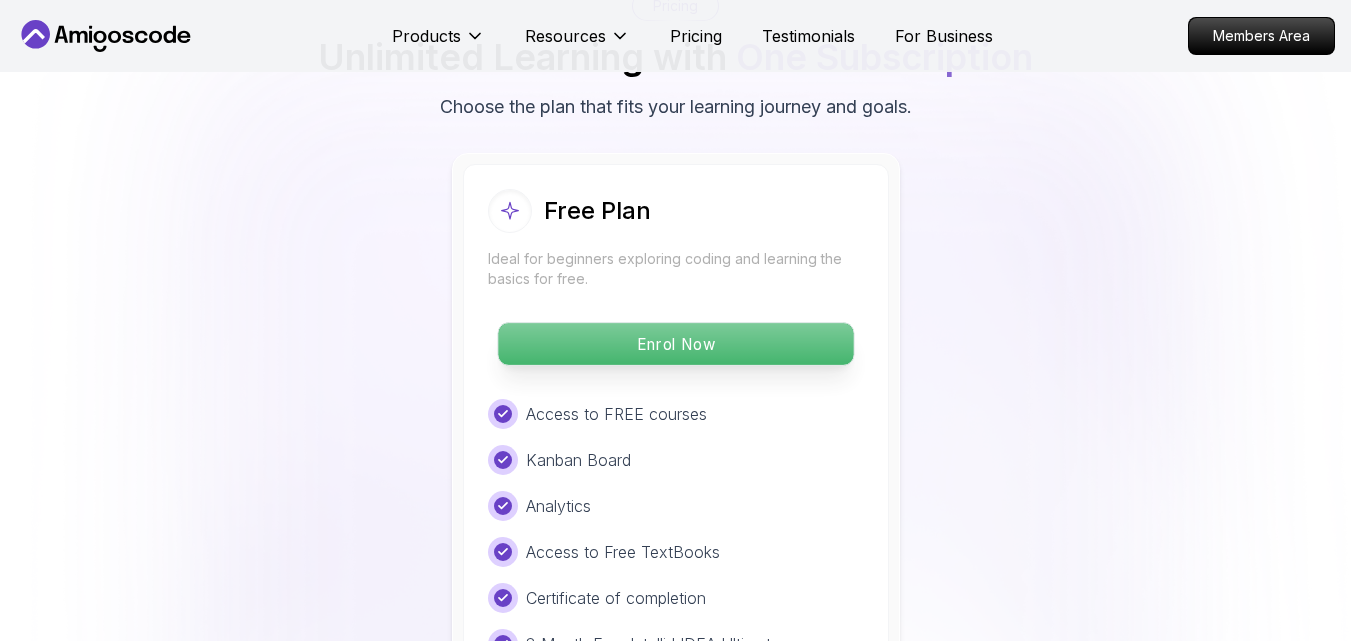 click on "Enrol Now" at bounding box center (675, 344) 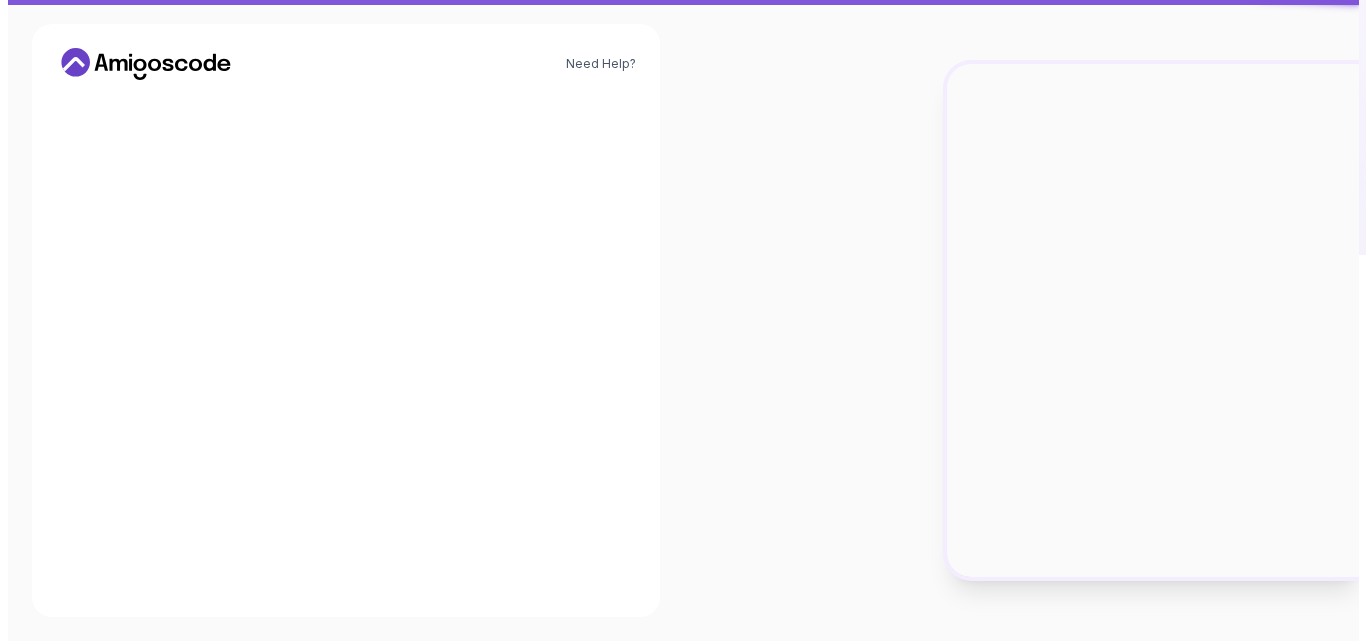 scroll, scrollTop: 0, scrollLeft: 0, axis: both 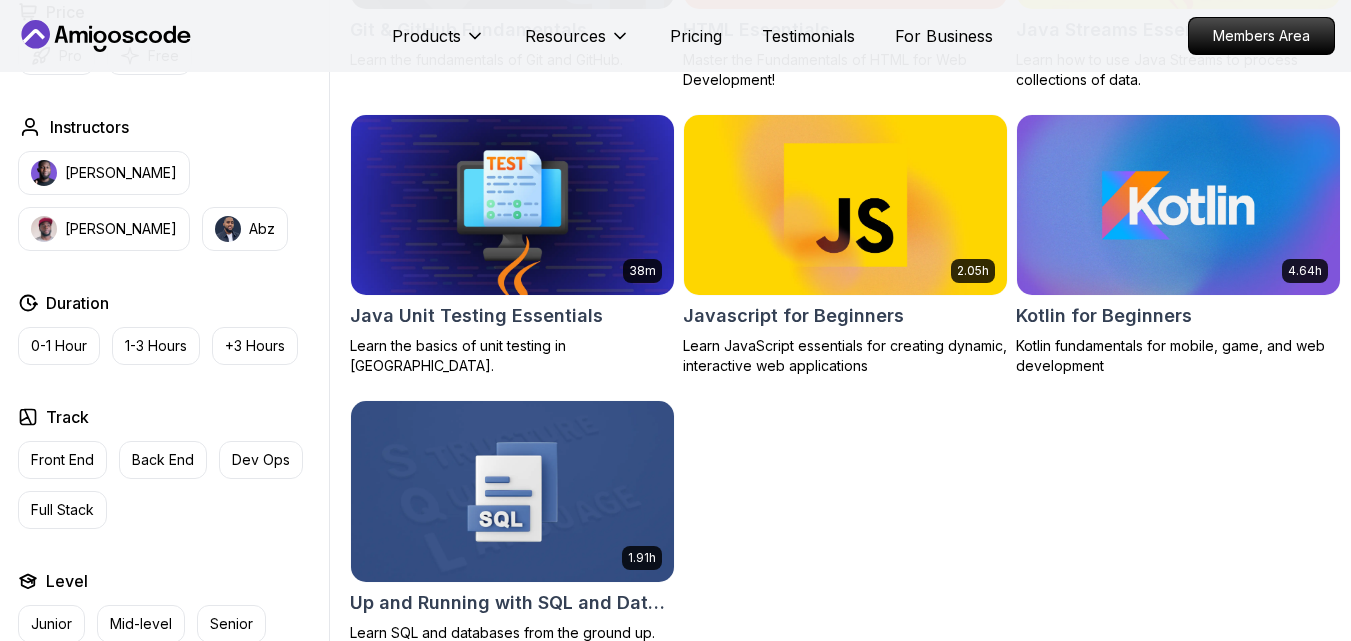 click at bounding box center (512, 205) 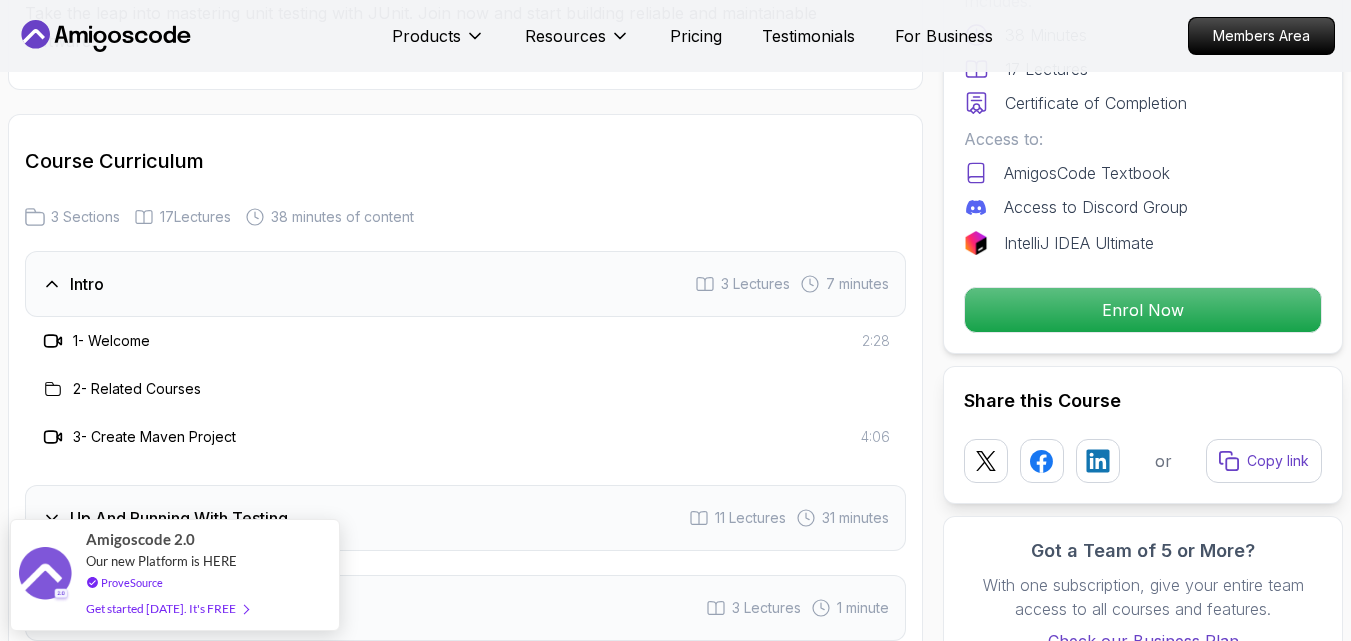 scroll, scrollTop: 2300, scrollLeft: 0, axis: vertical 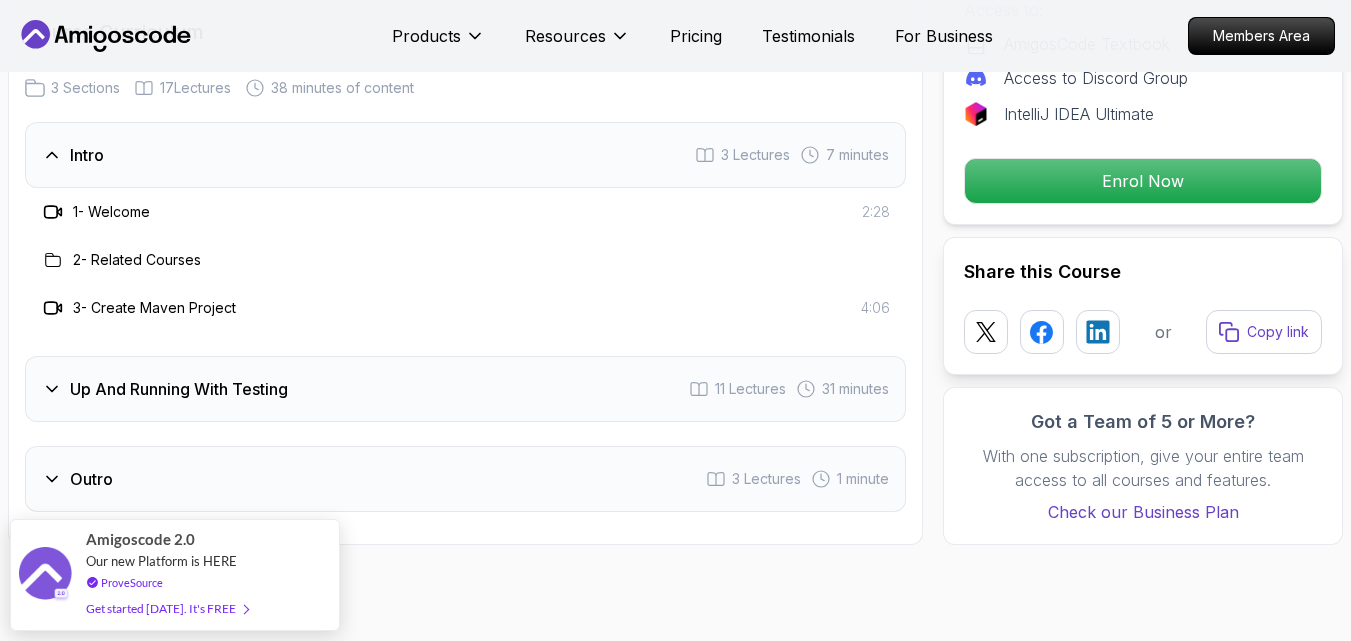 click on "2  -   Related Courses" at bounding box center (465, 260) 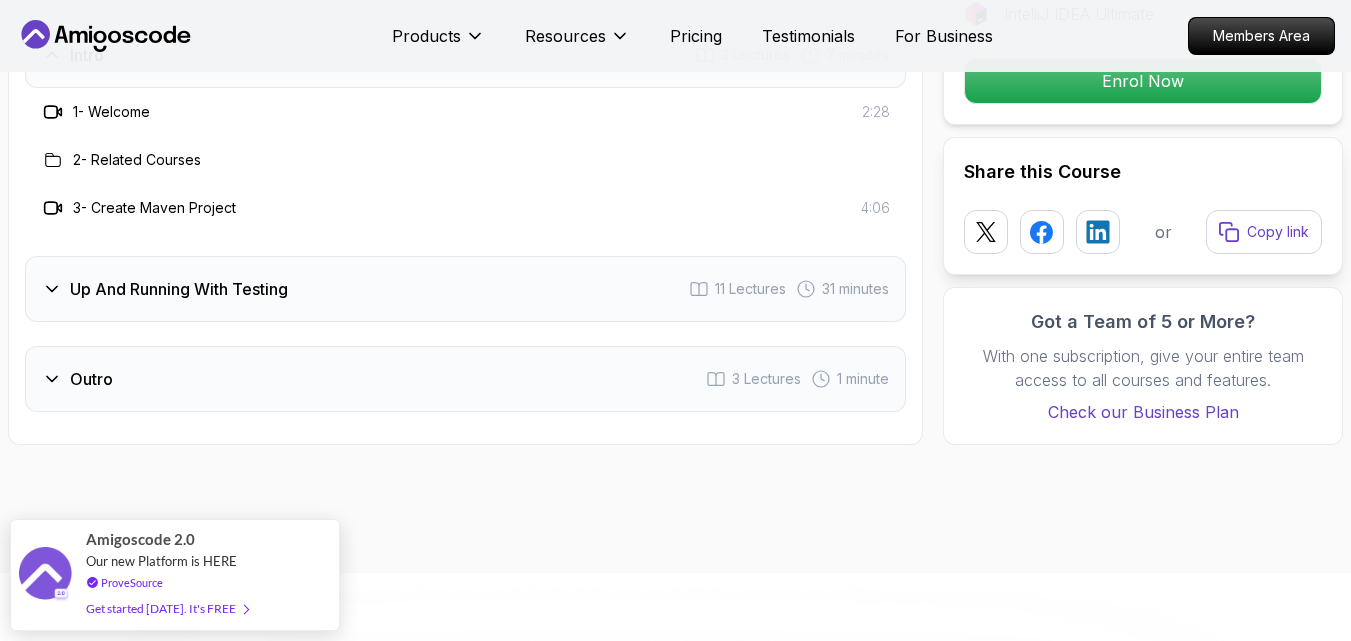 scroll, scrollTop: 2500, scrollLeft: 0, axis: vertical 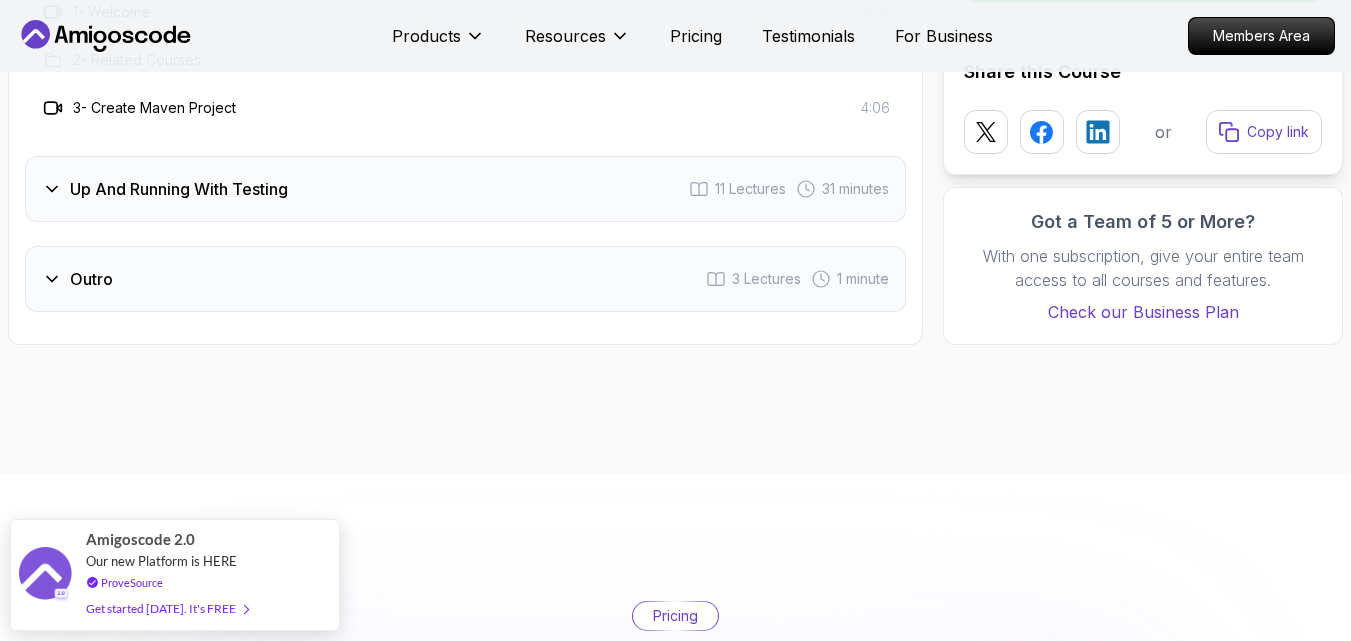 click on "Up And Running With Testing 11   Lectures     31 minutes" at bounding box center (465, 189) 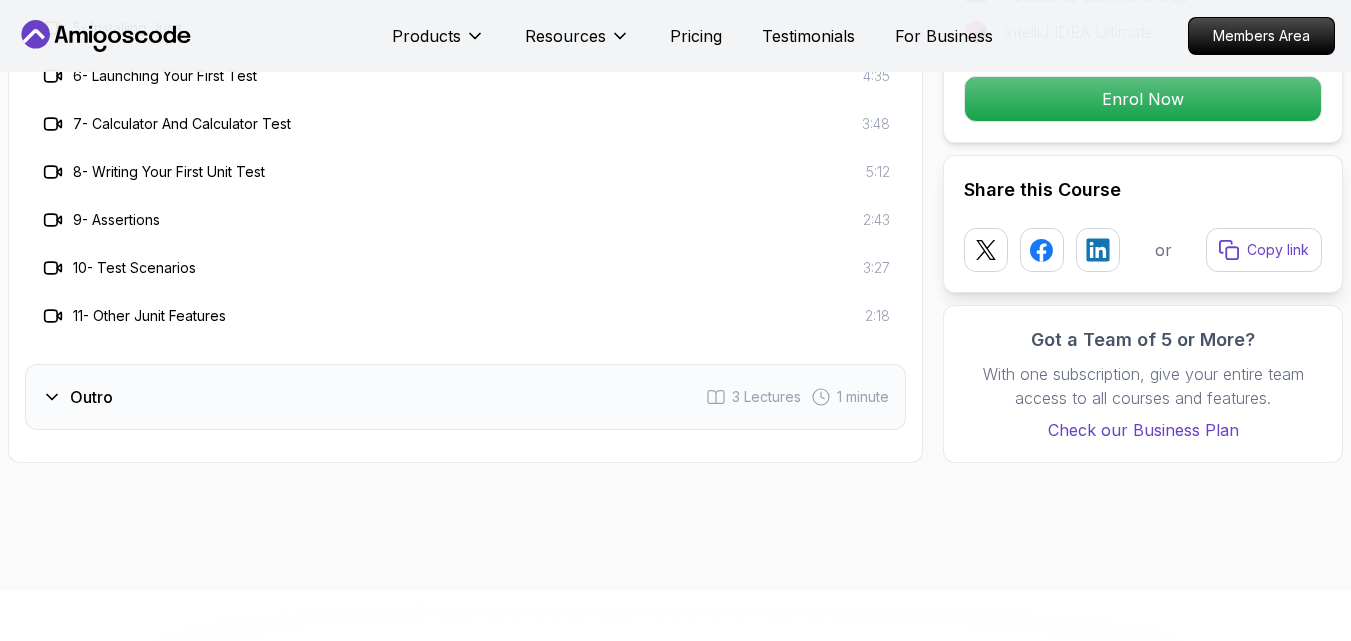 scroll, scrollTop: 2800, scrollLeft: 0, axis: vertical 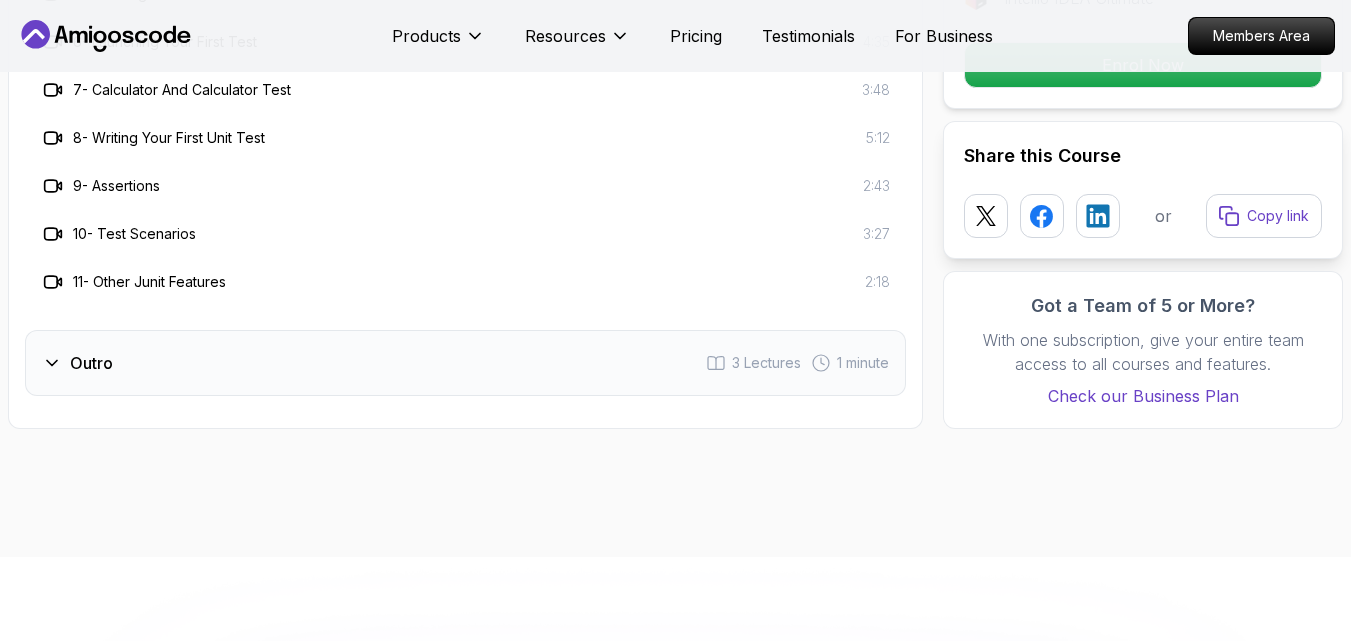 click on "Outro 3   Lectures     1 minute" at bounding box center [465, 363] 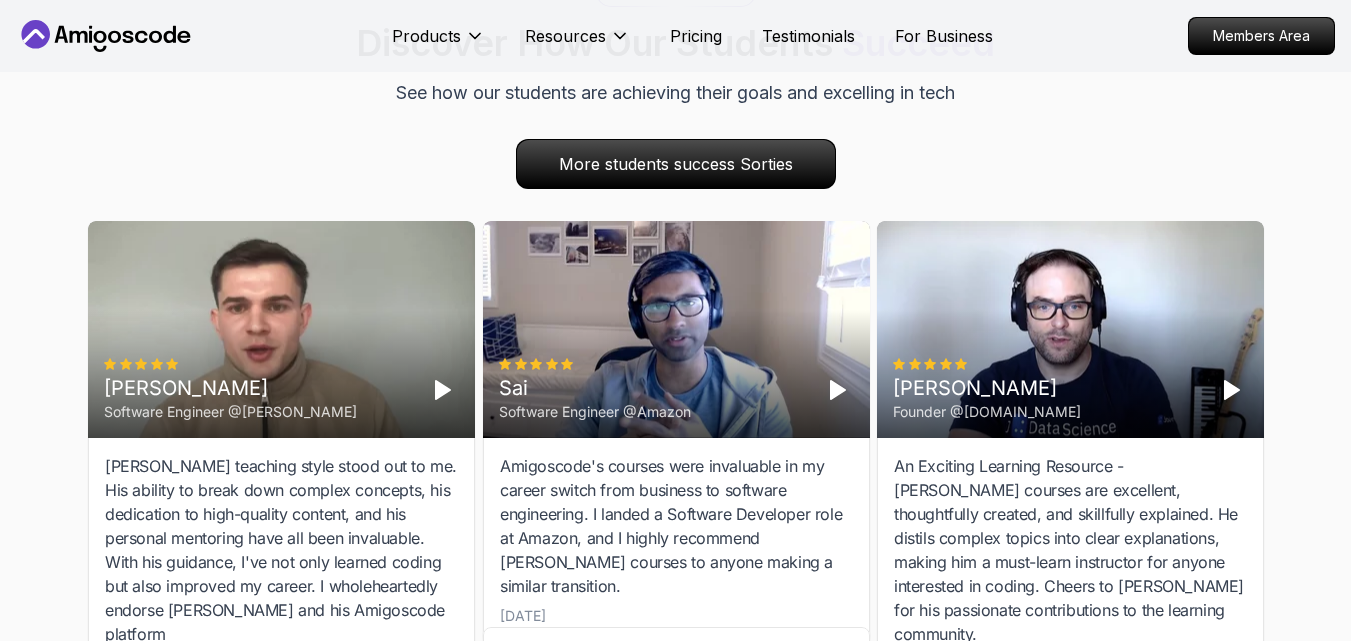 scroll, scrollTop: 1108, scrollLeft: 0, axis: vertical 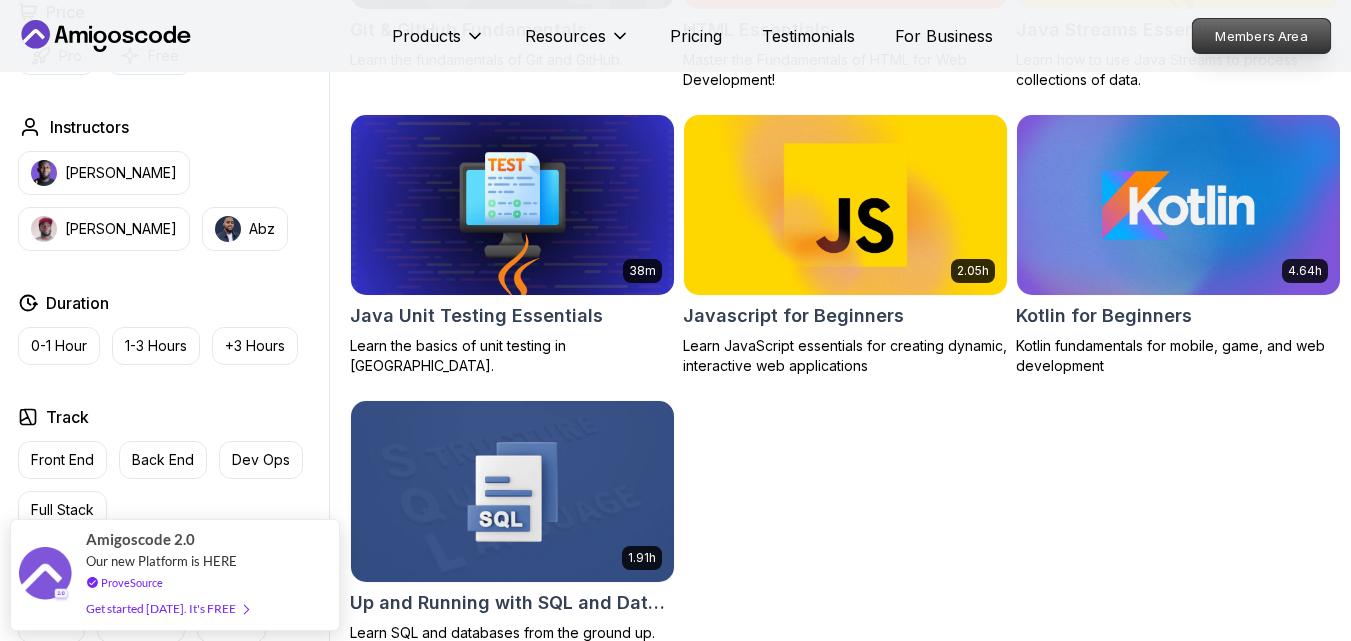 click on "Members Area" at bounding box center [1262, 36] 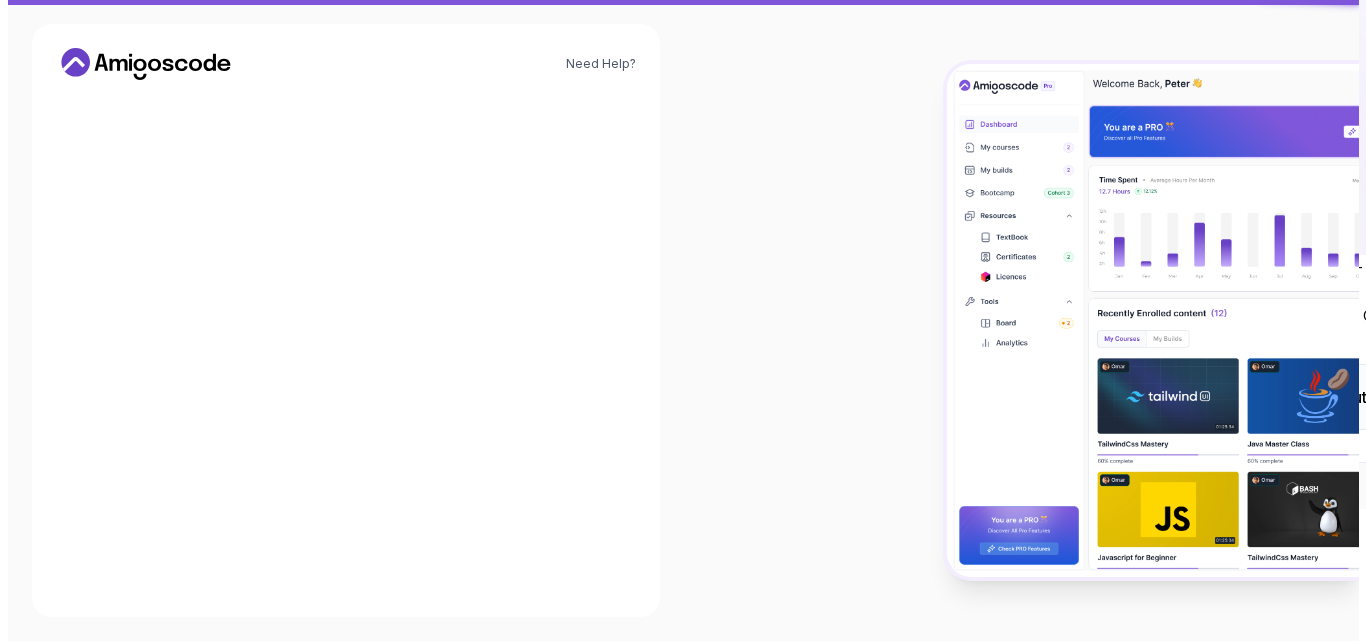 scroll, scrollTop: 0, scrollLeft: 0, axis: both 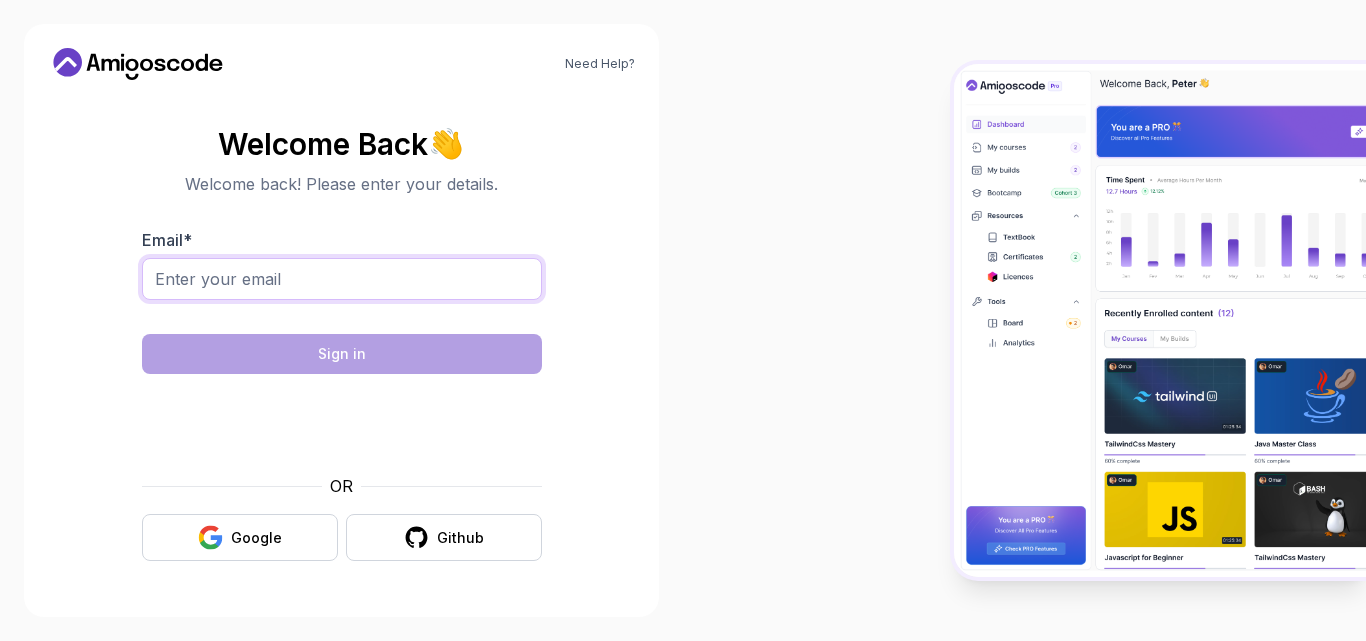 click on "Email *" at bounding box center [342, 279] 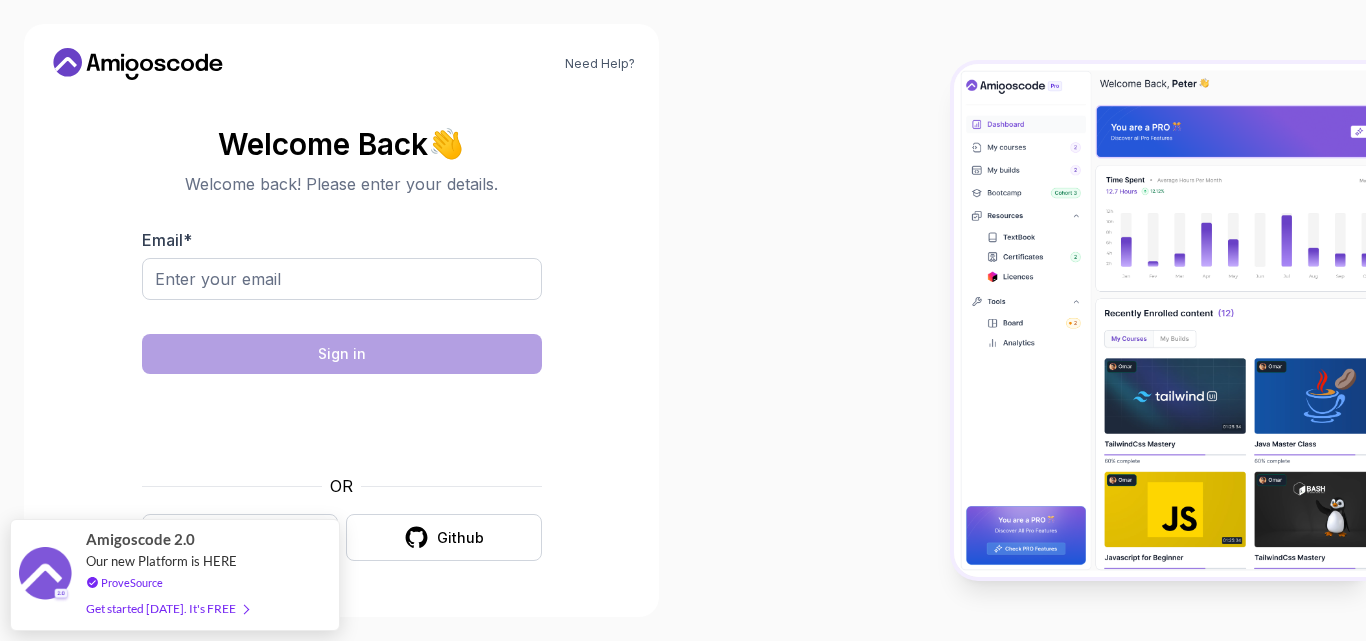 click at bounding box center [1024, 320] 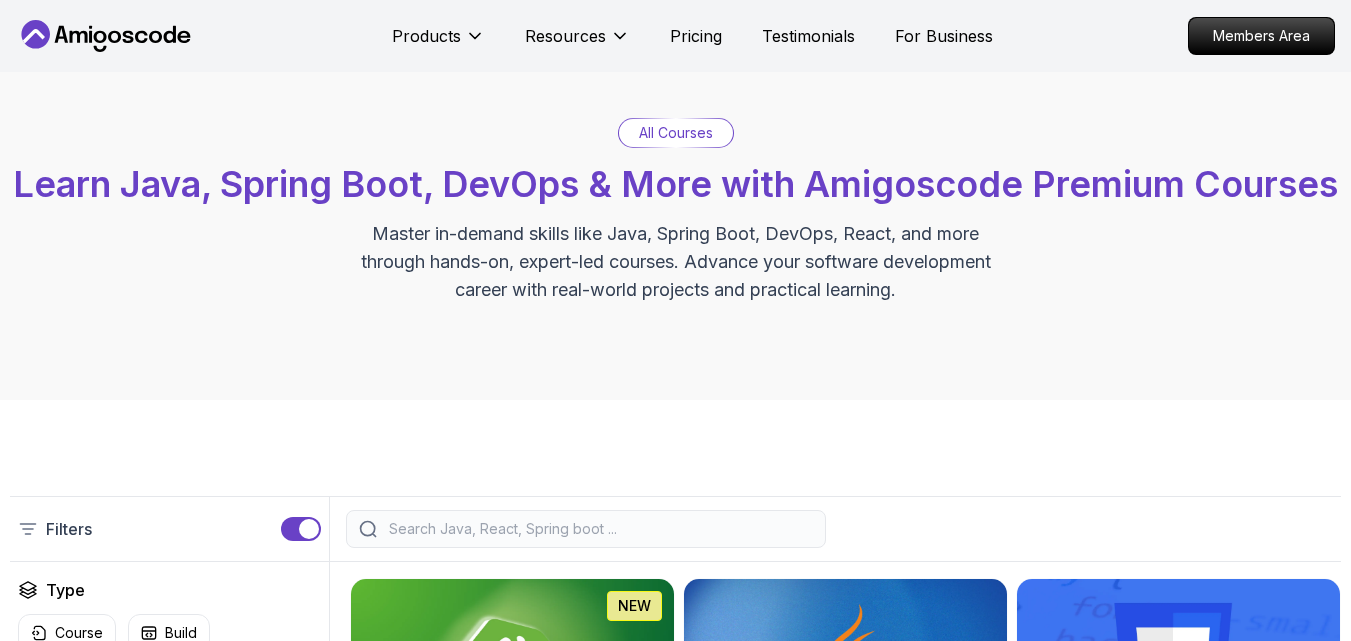 scroll, scrollTop: 1108, scrollLeft: 0, axis: vertical 